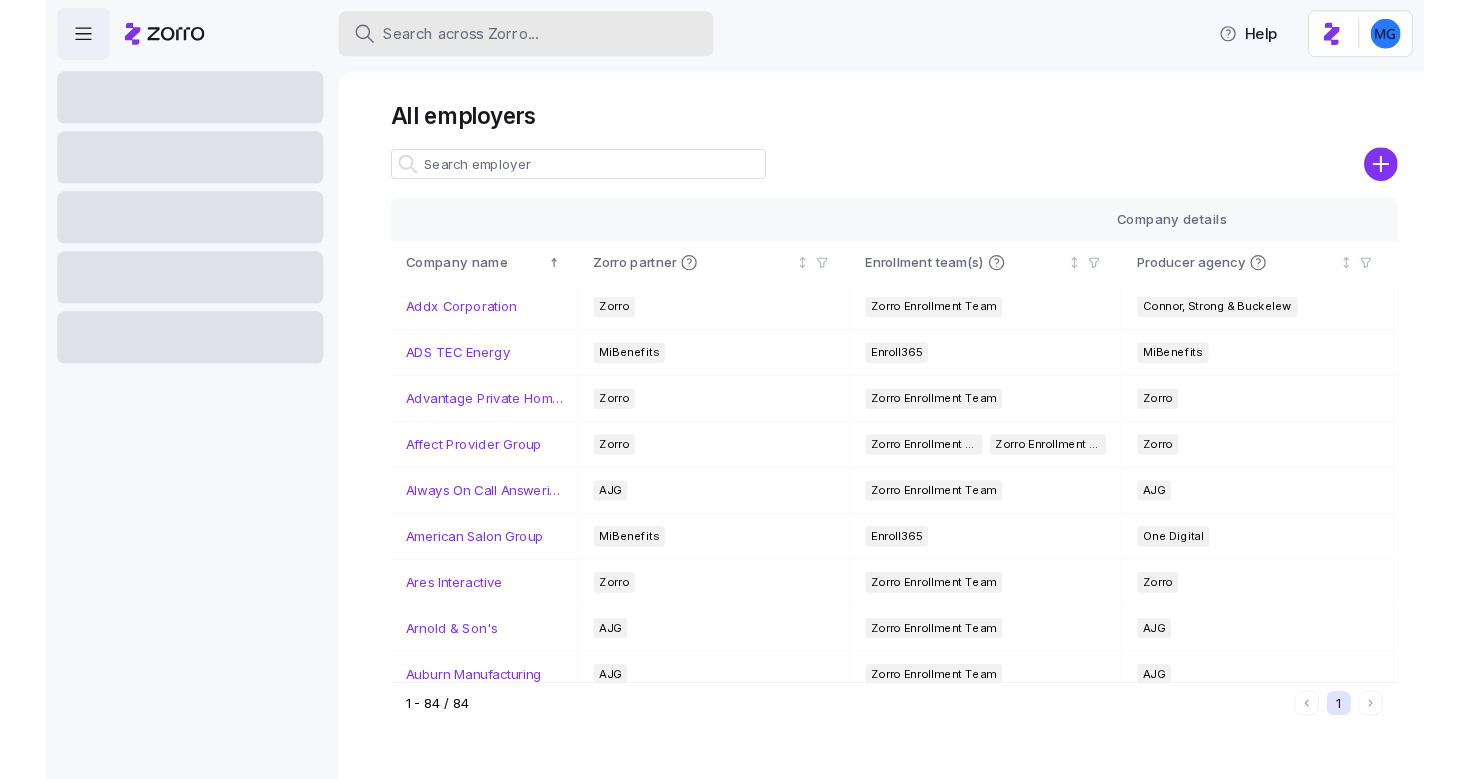 scroll, scrollTop: 0, scrollLeft: 0, axis: both 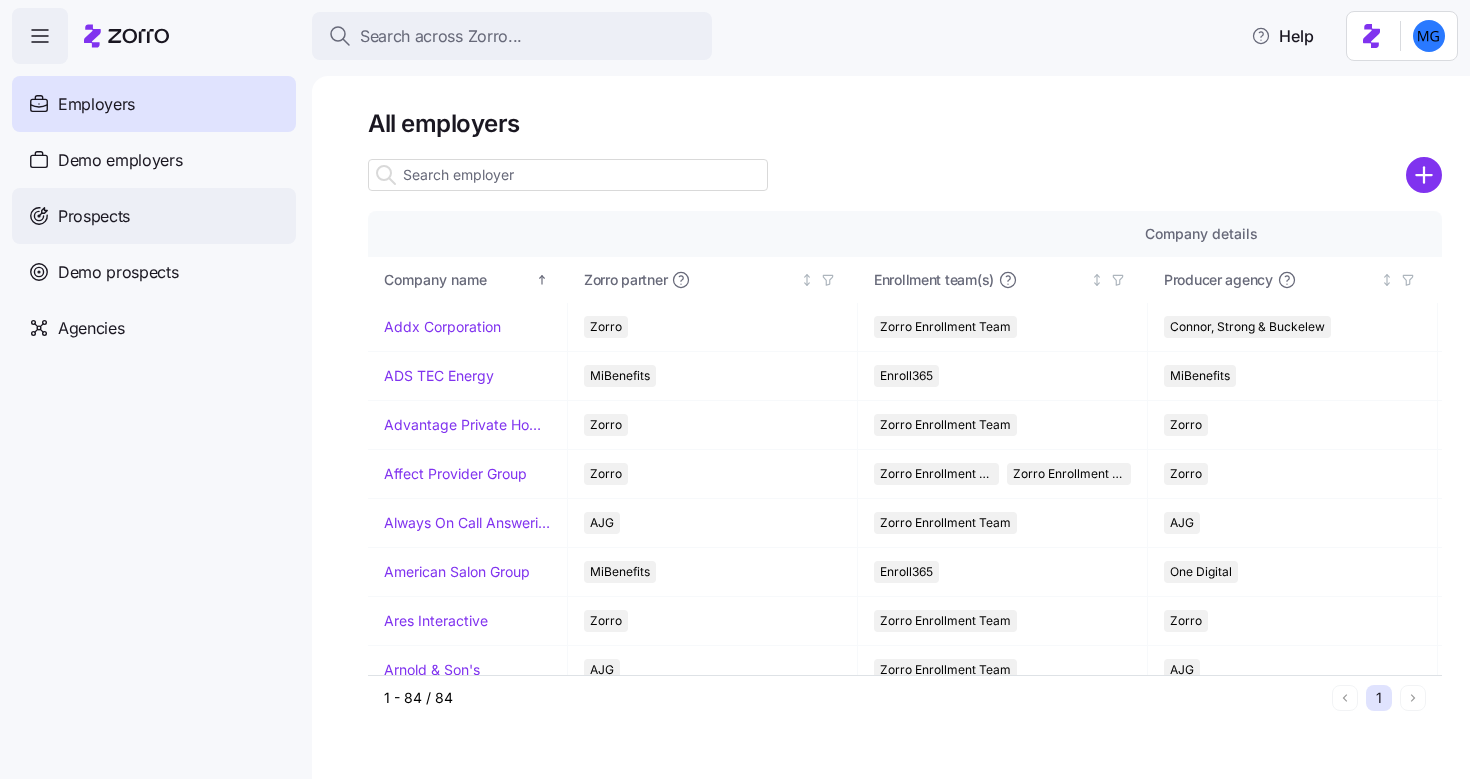 click on "Prospects" at bounding box center [154, 216] 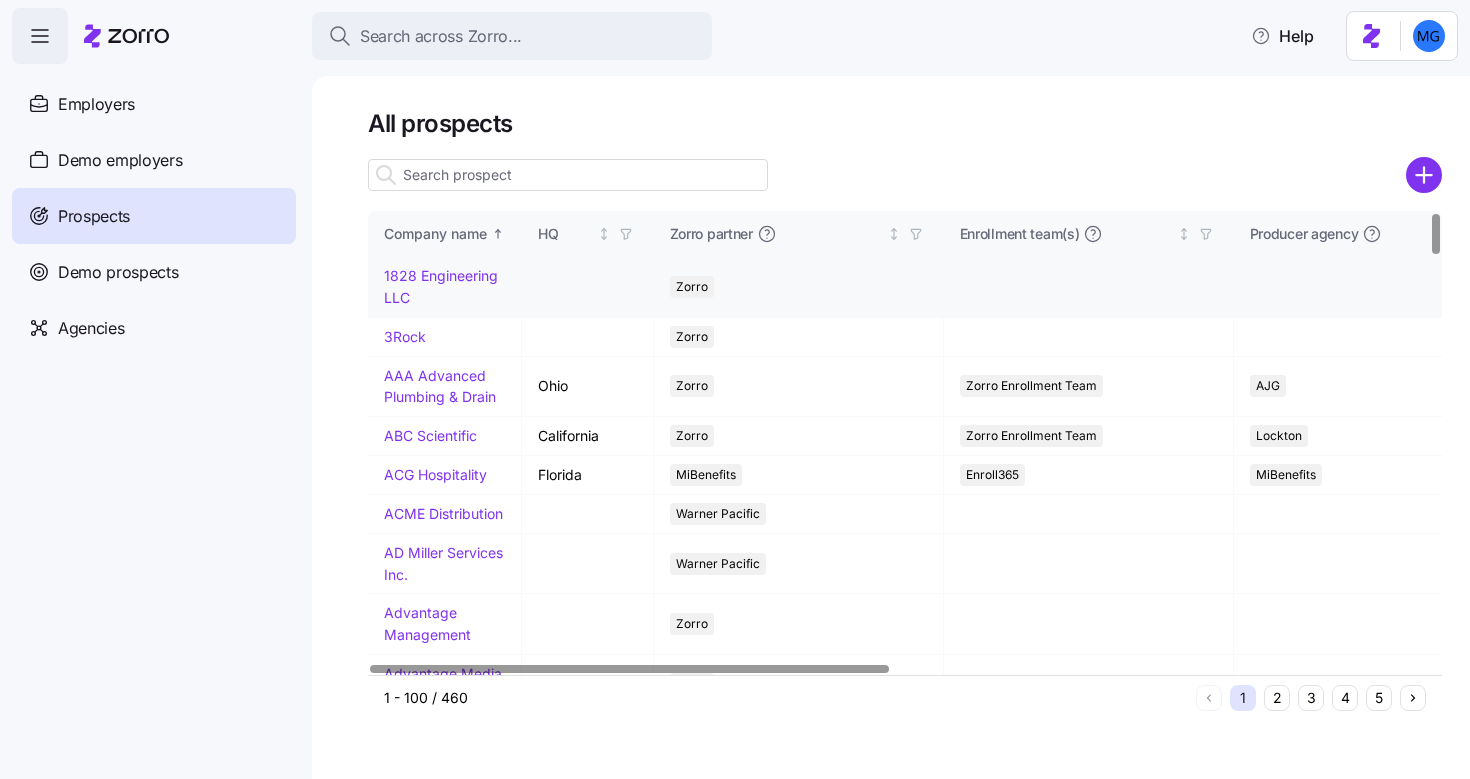 click on "1828 Engineering LLC" at bounding box center (441, 286) 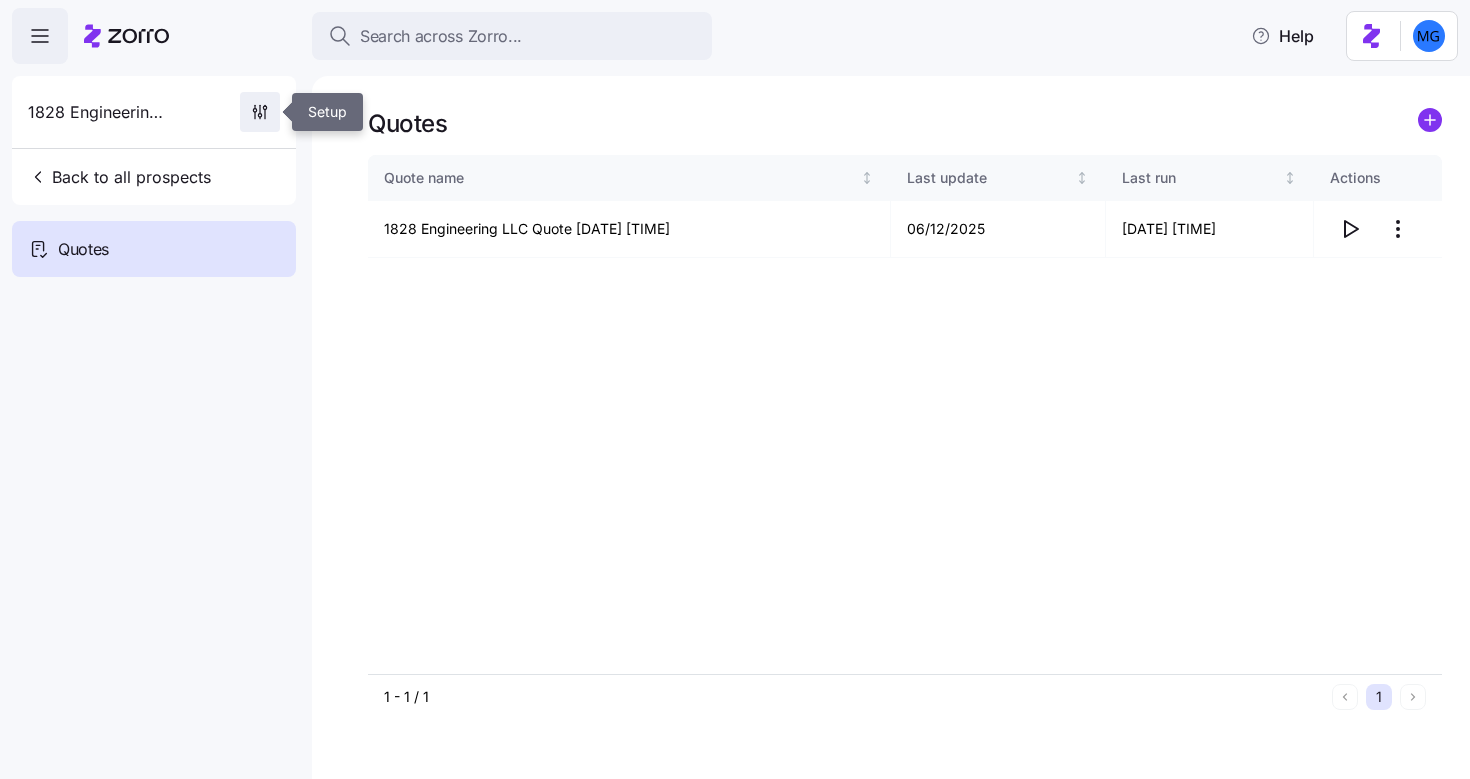 click 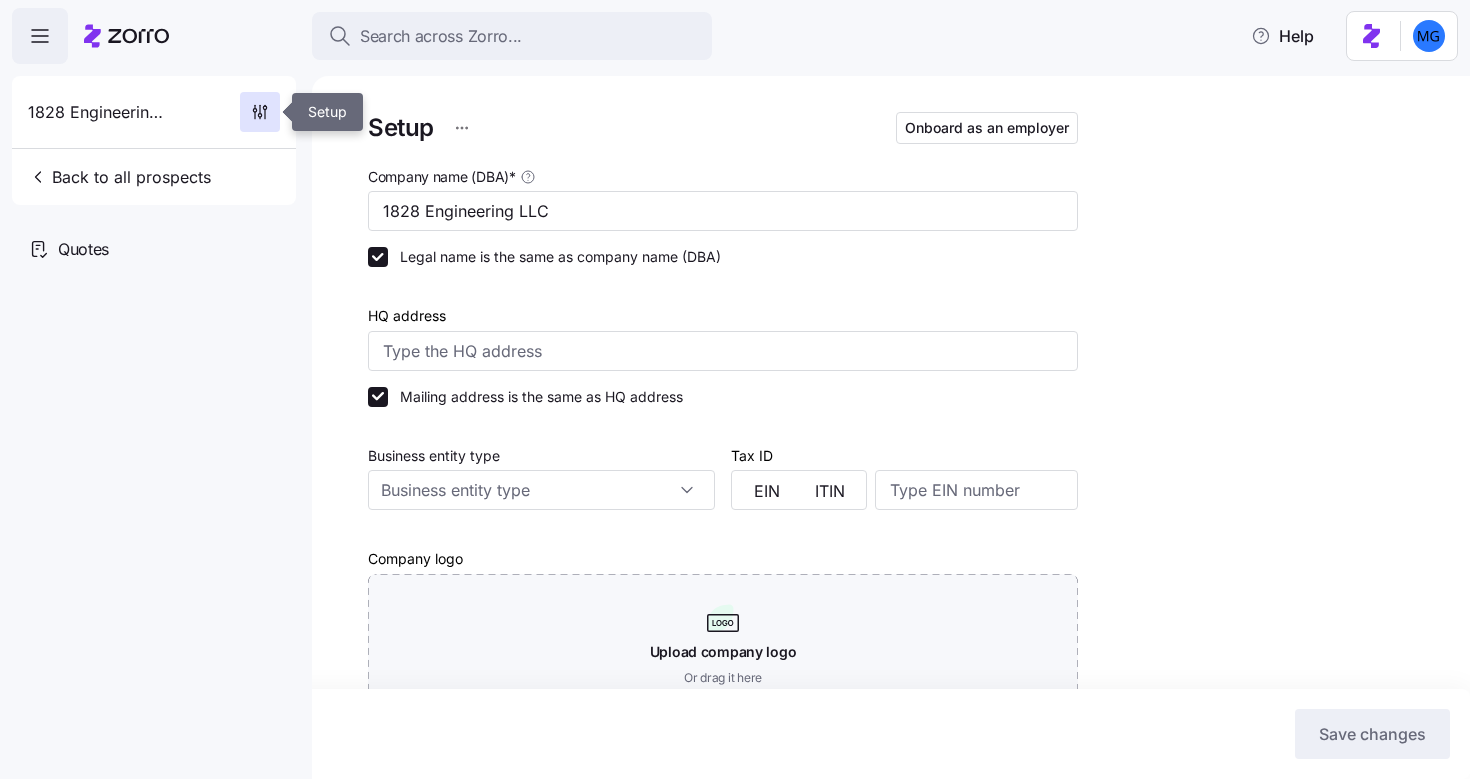 type on "Zorro" 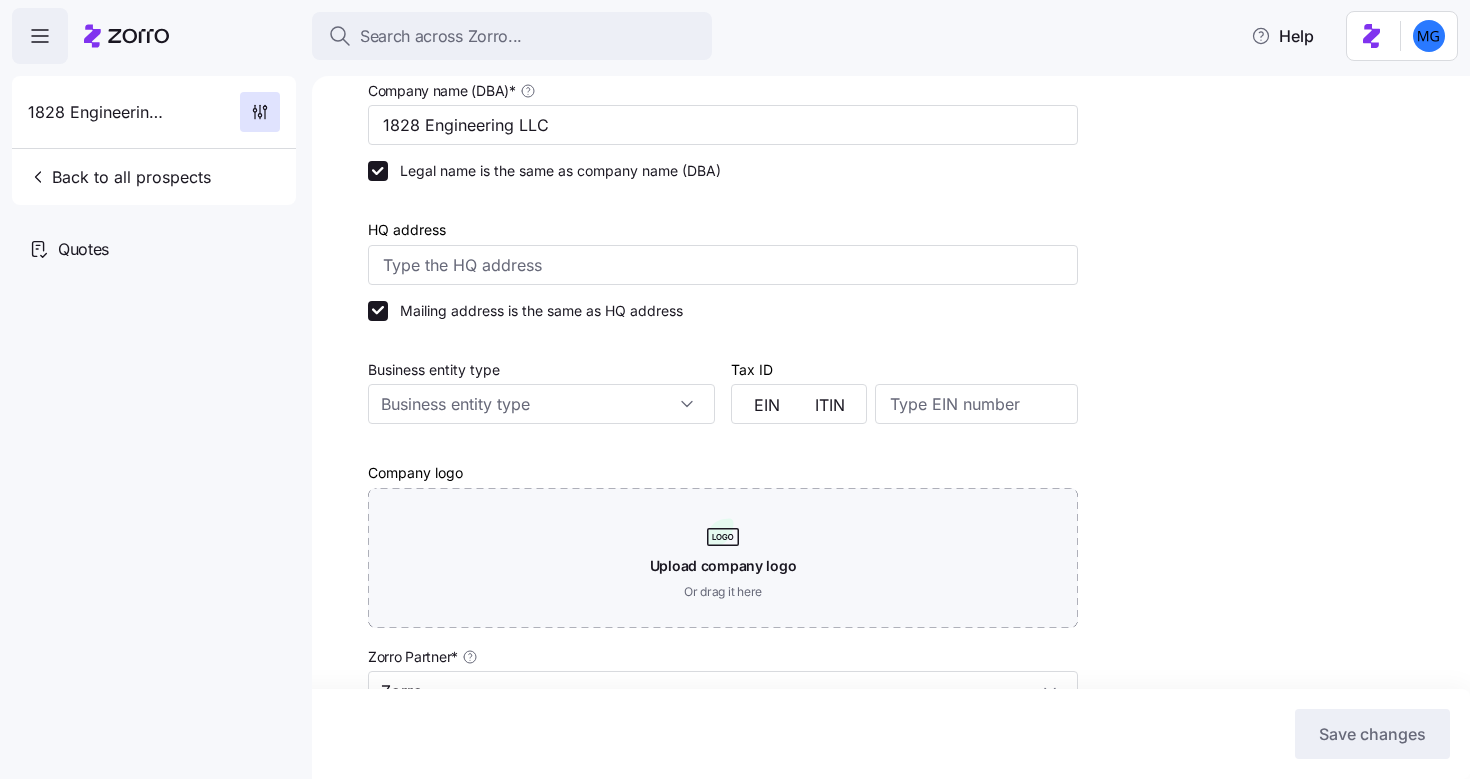 scroll, scrollTop: 0, scrollLeft: 0, axis: both 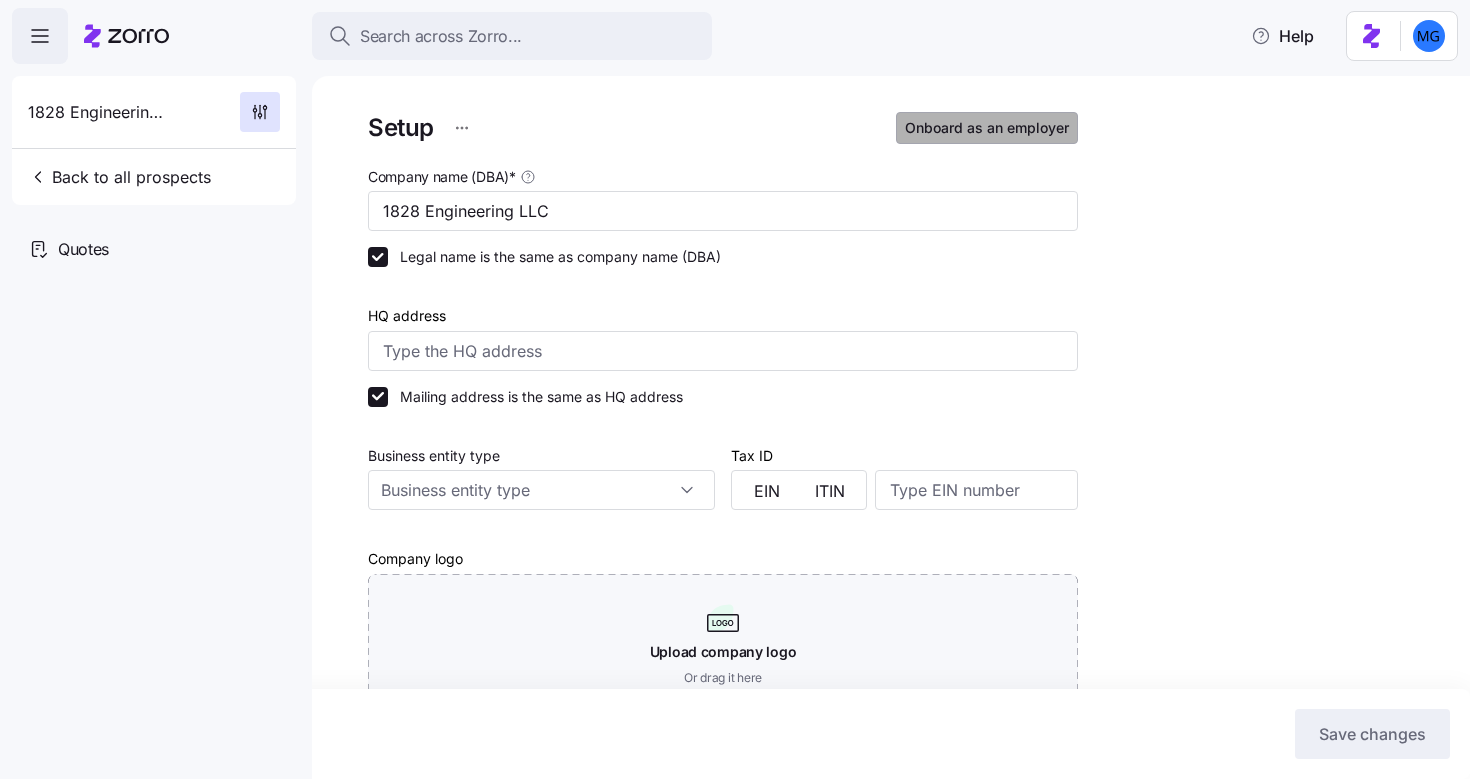 click on "Onboard as an employer" at bounding box center (987, 128) 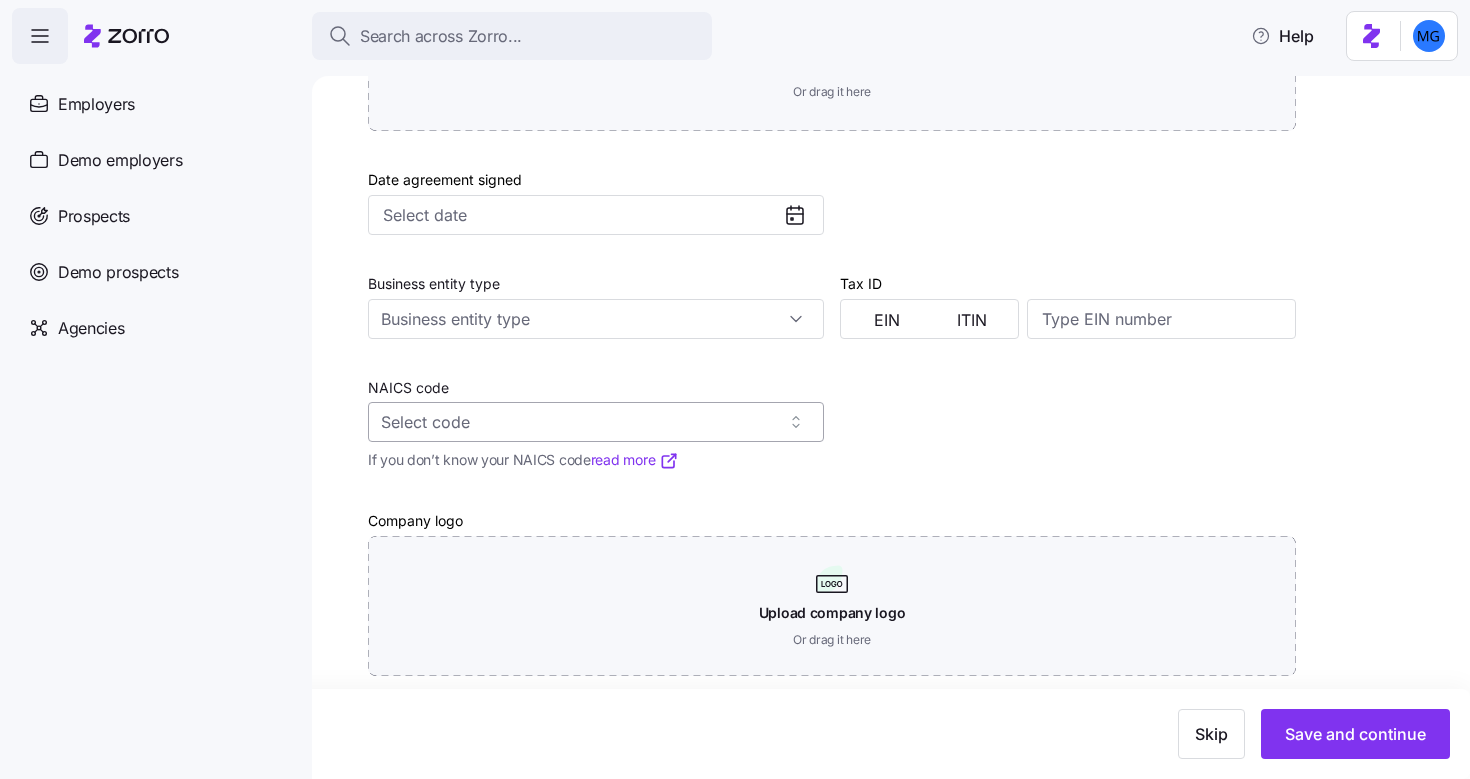 scroll, scrollTop: 826, scrollLeft: 0, axis: vertical 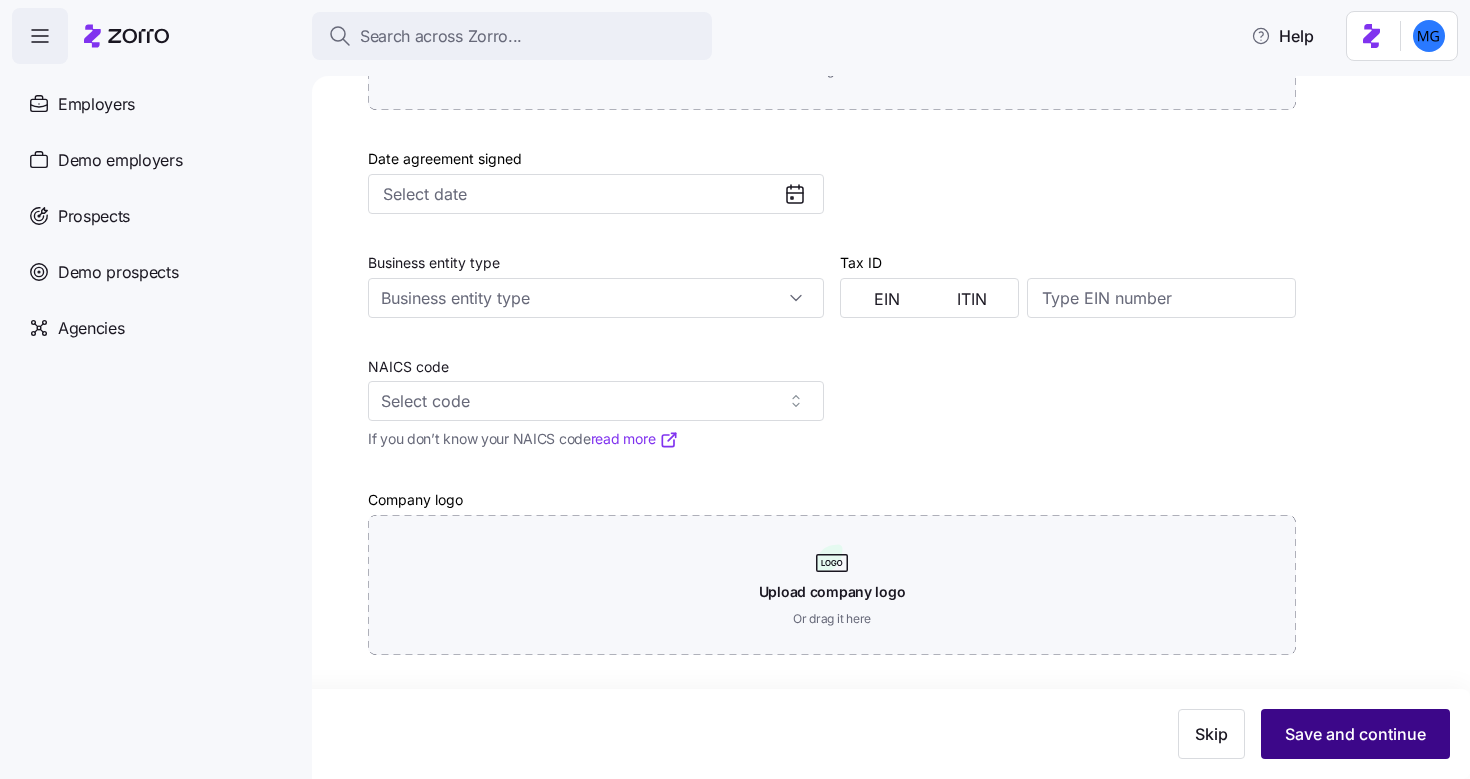 click on "Save and continue" at bounding box center [1355, 734] 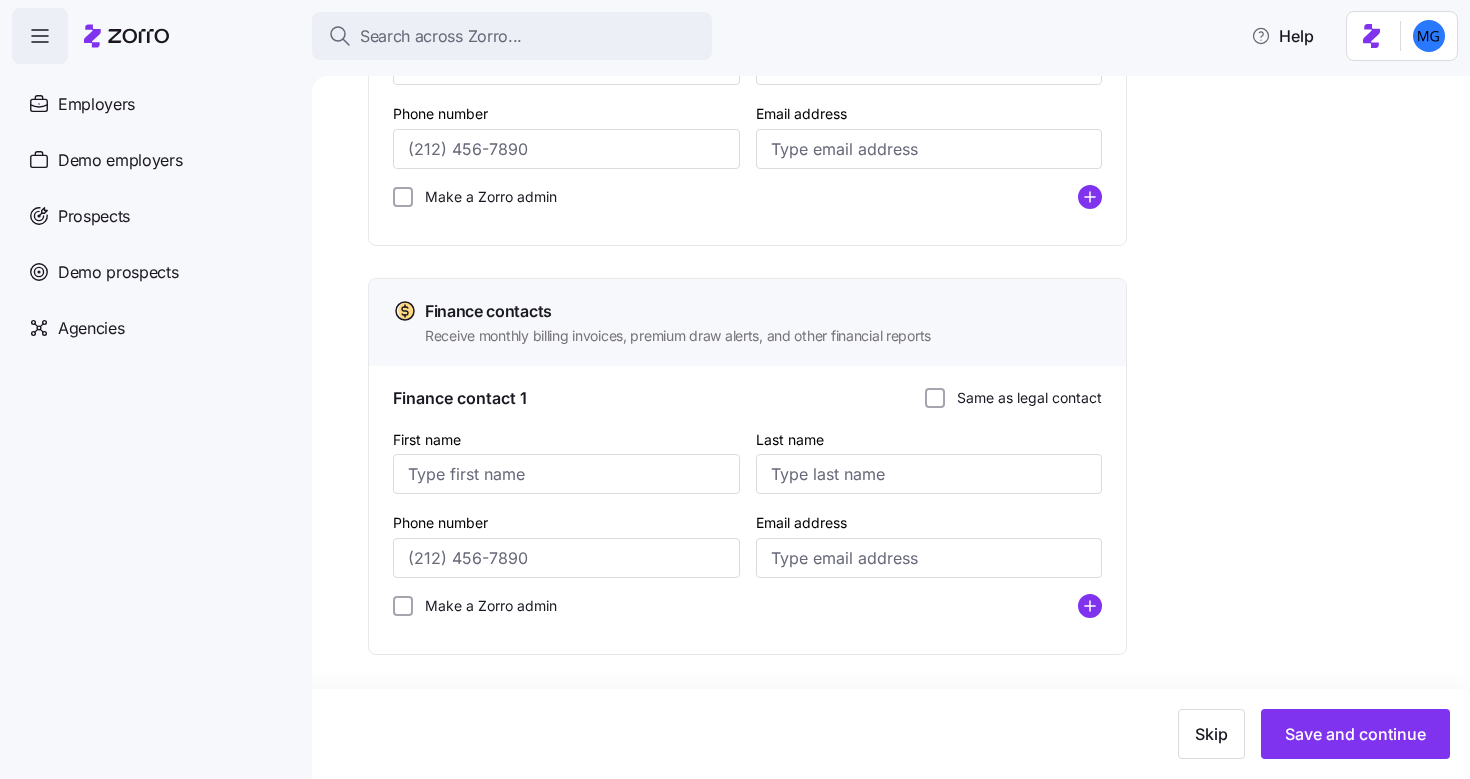 scroll, scrollTop: 852, scrollLeft: 0, axis: vertical 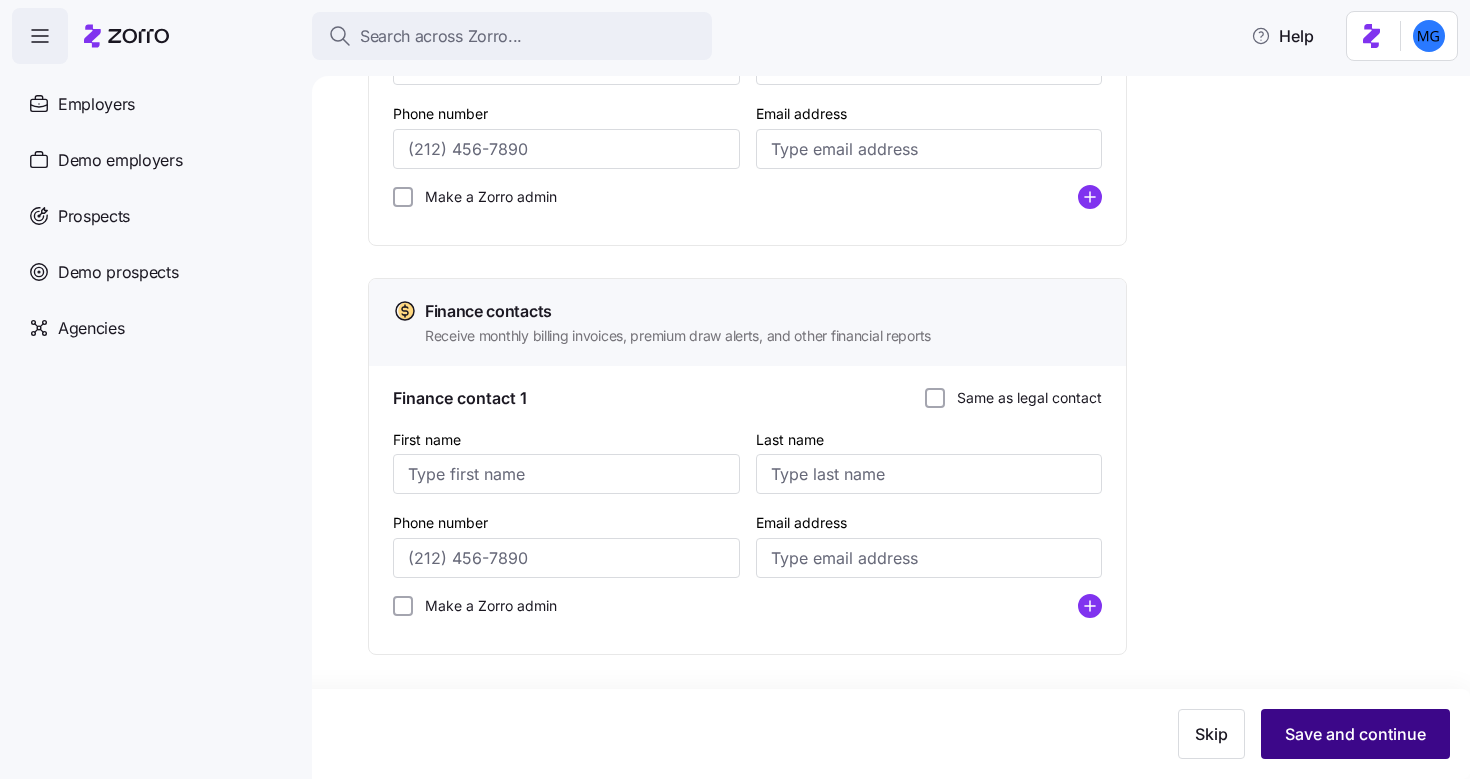 click on "Save and continue" at bounding box center (1355, 734) 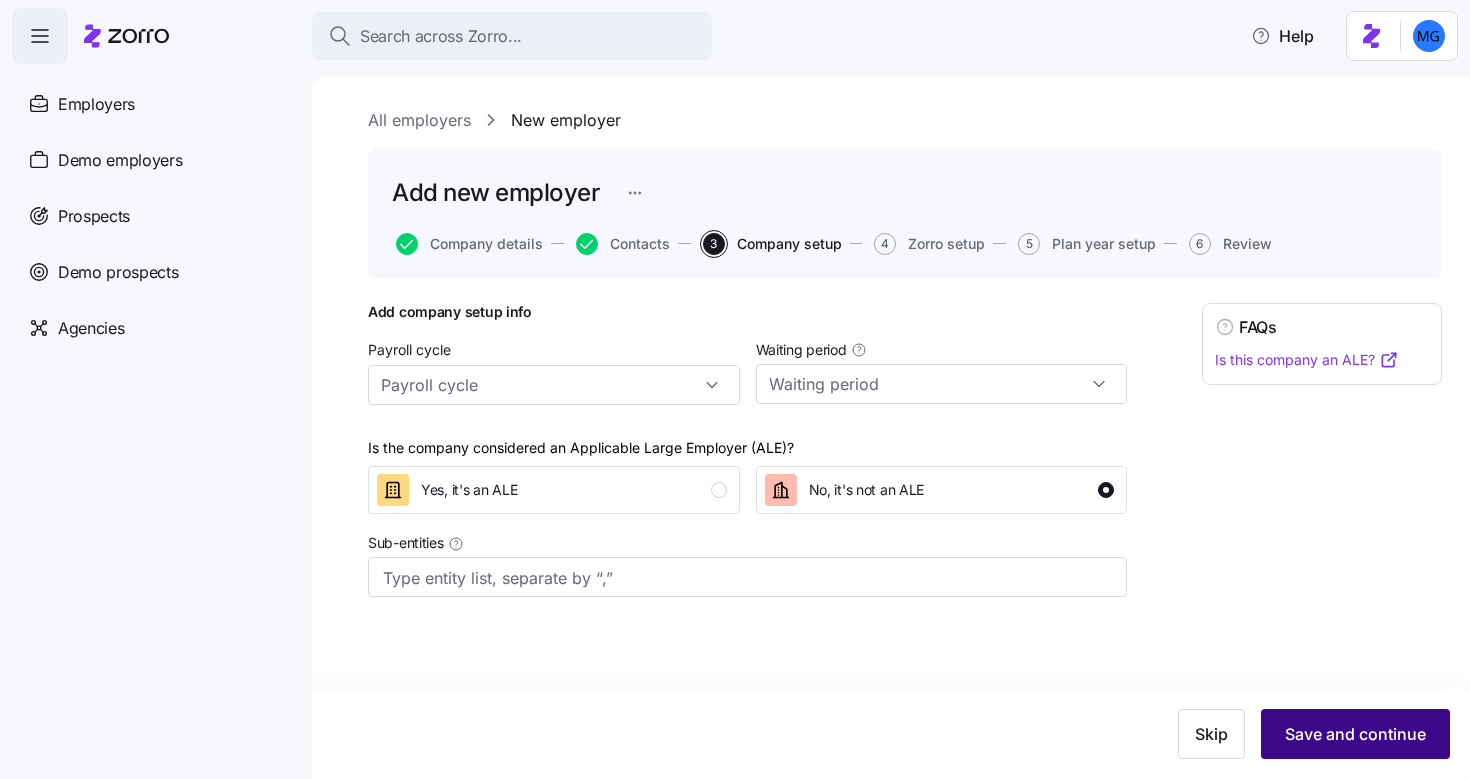 click on "Save and continue" at bounding box center [1355, 734] 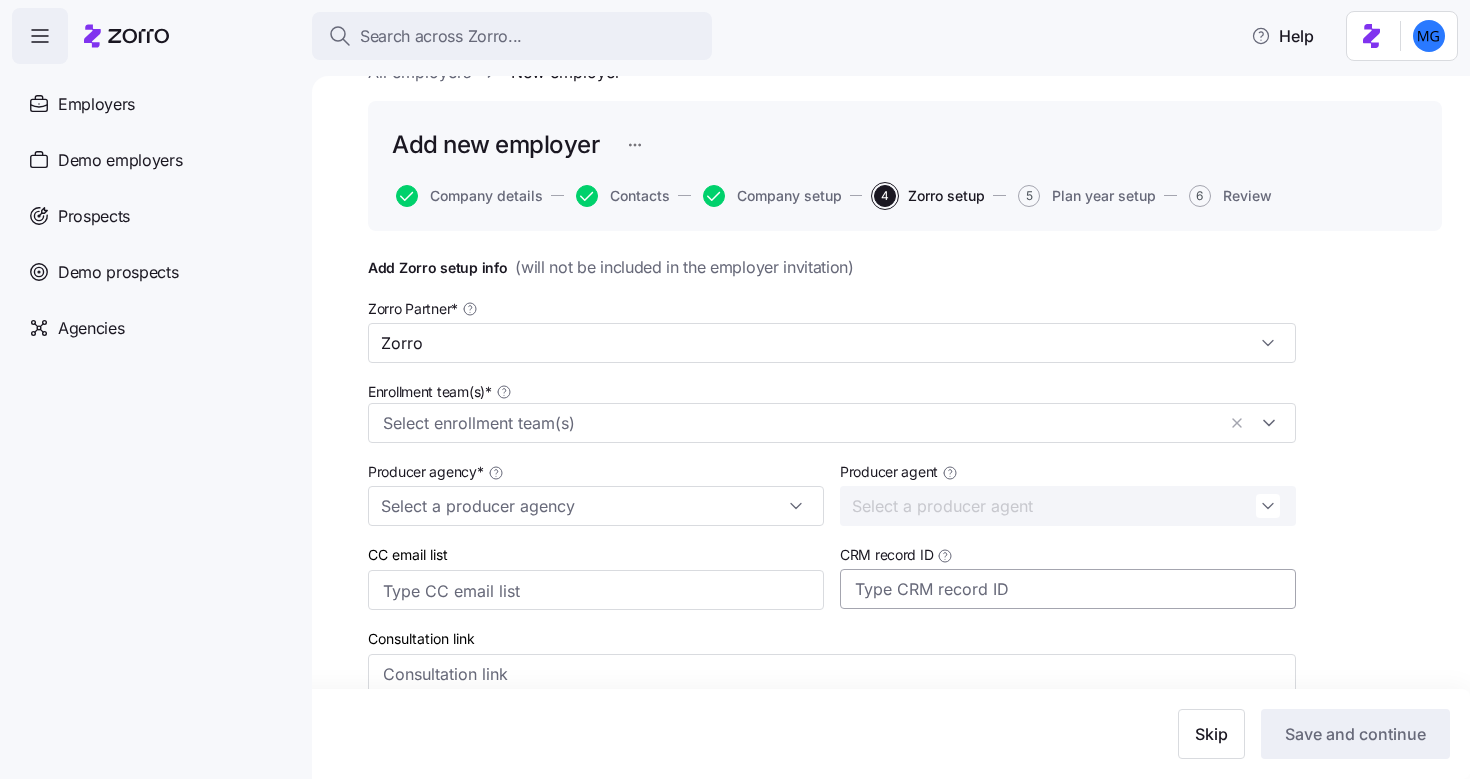 scroll, scrollTop: 0, scrollLeft: 0, axis: both 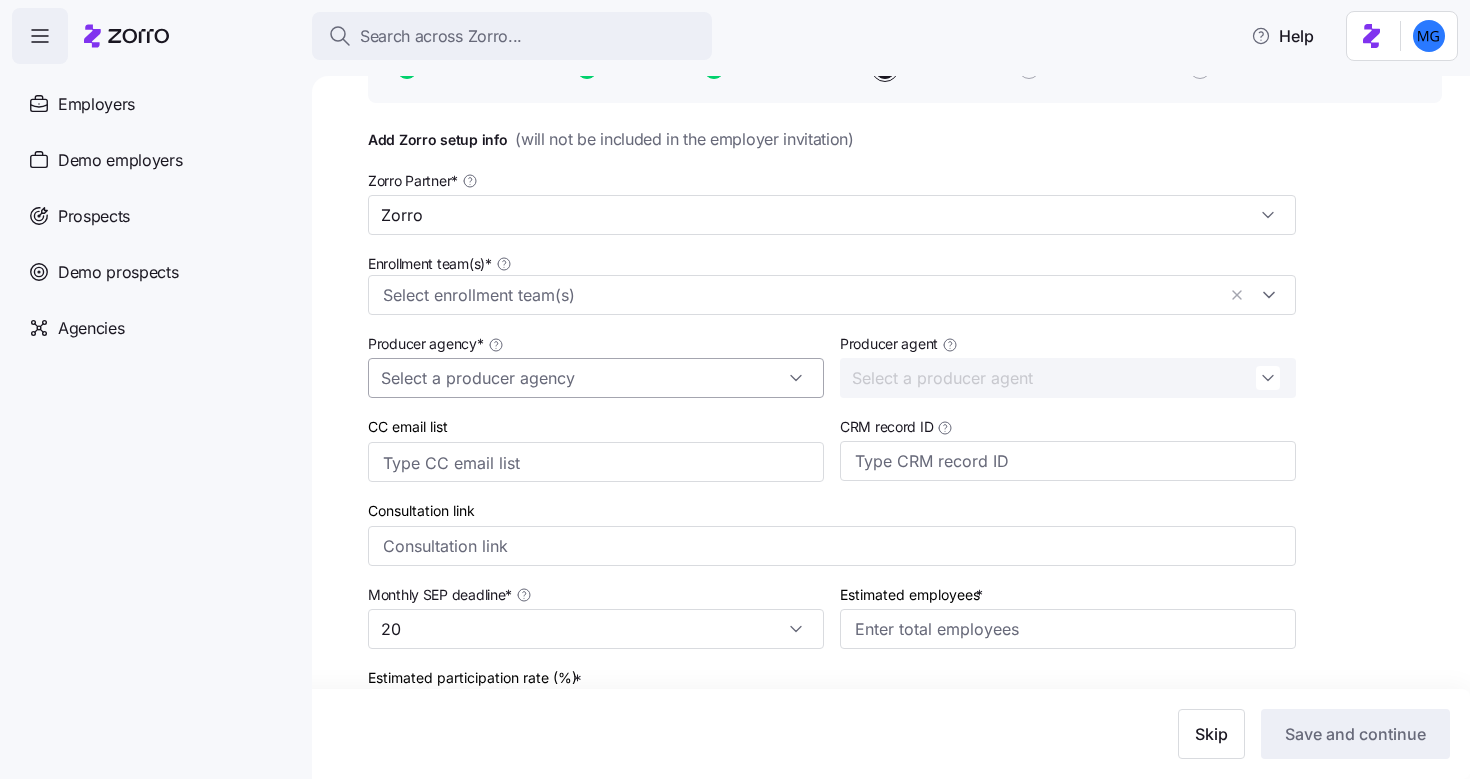 click on "Producer agency  *" at bounding box center [596, 378] 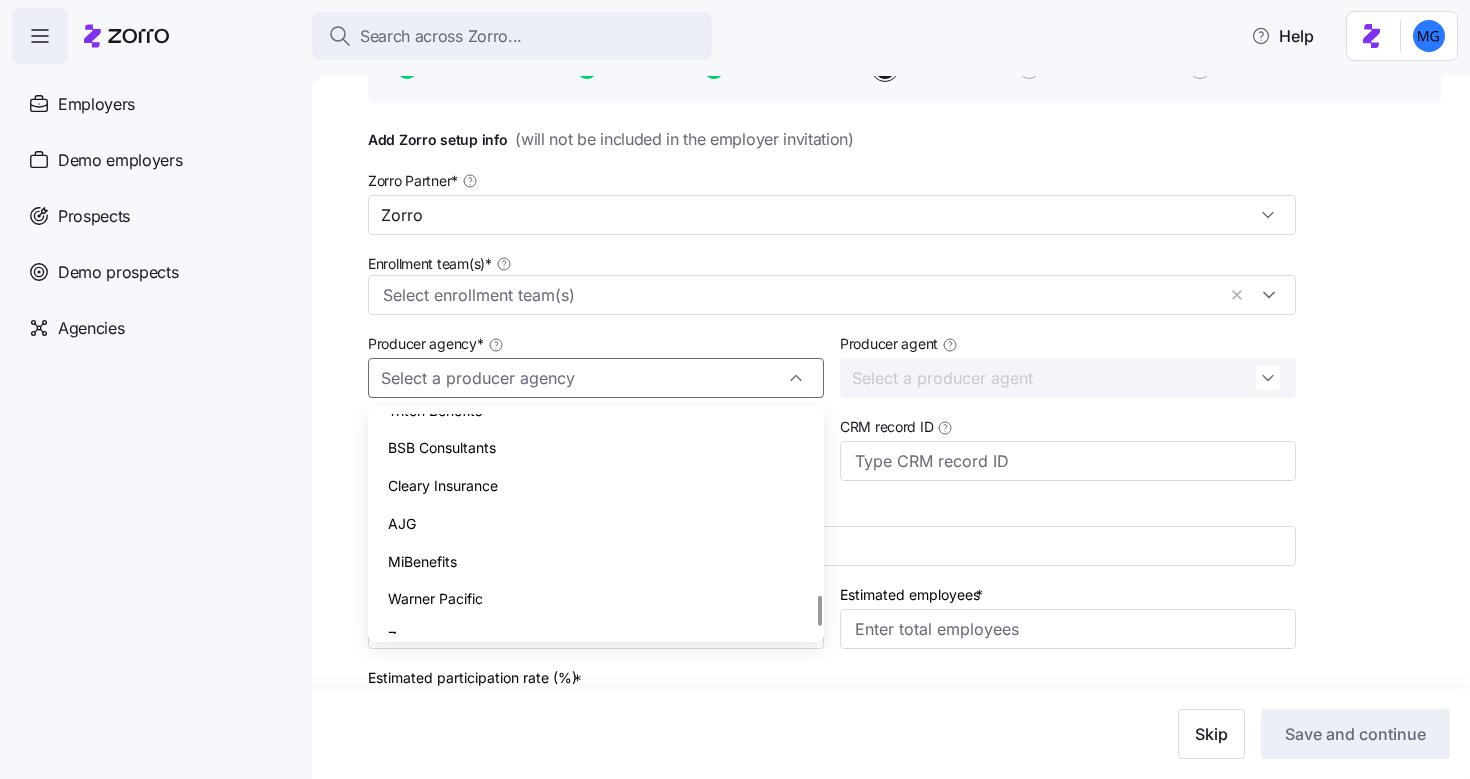 scroll, scrollTop: 1363, scrollLeft: 0, axis: vertical 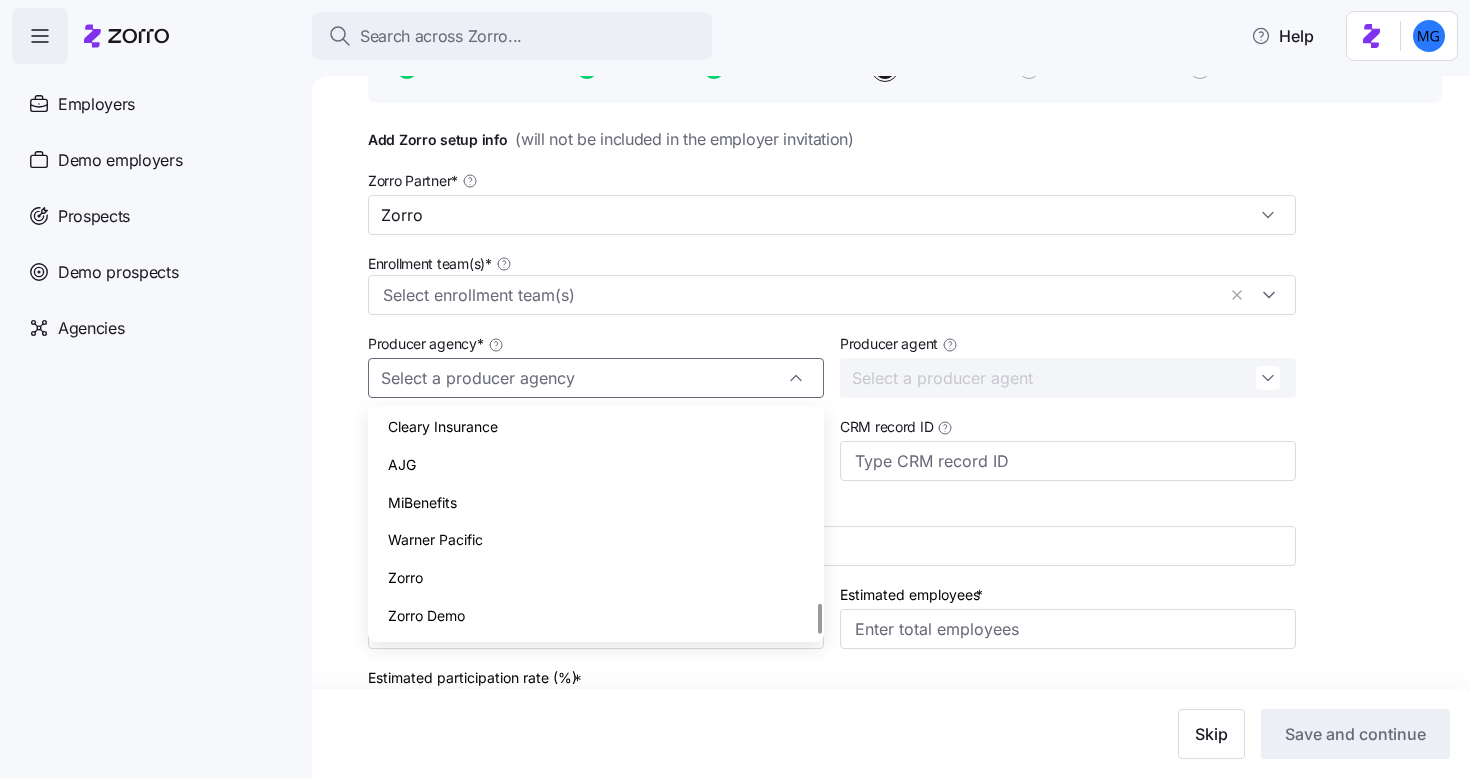 click on "Zorro" at bounding box center (596, 578) 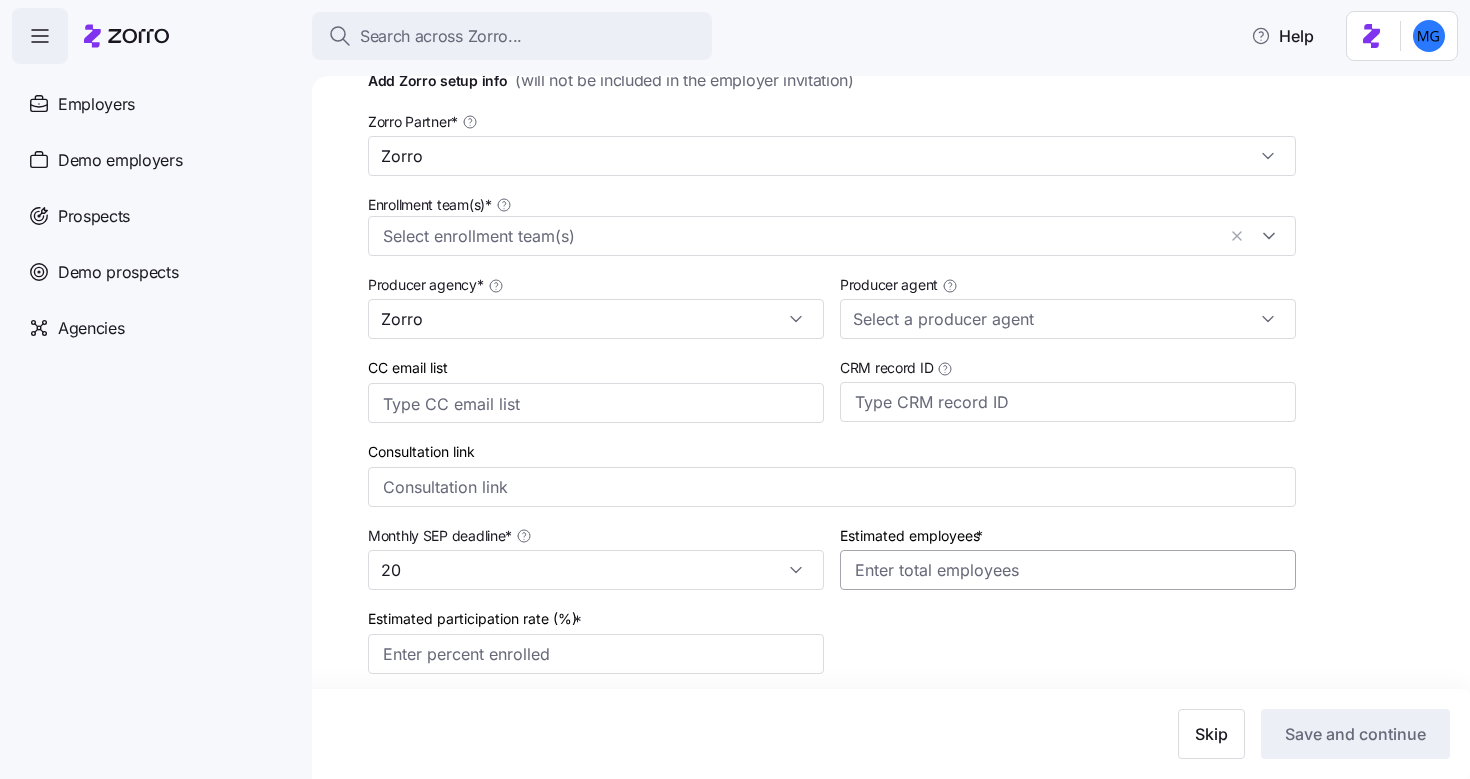 scroll, scrollTop: 256, scrollLeft: 0, axis: vertical 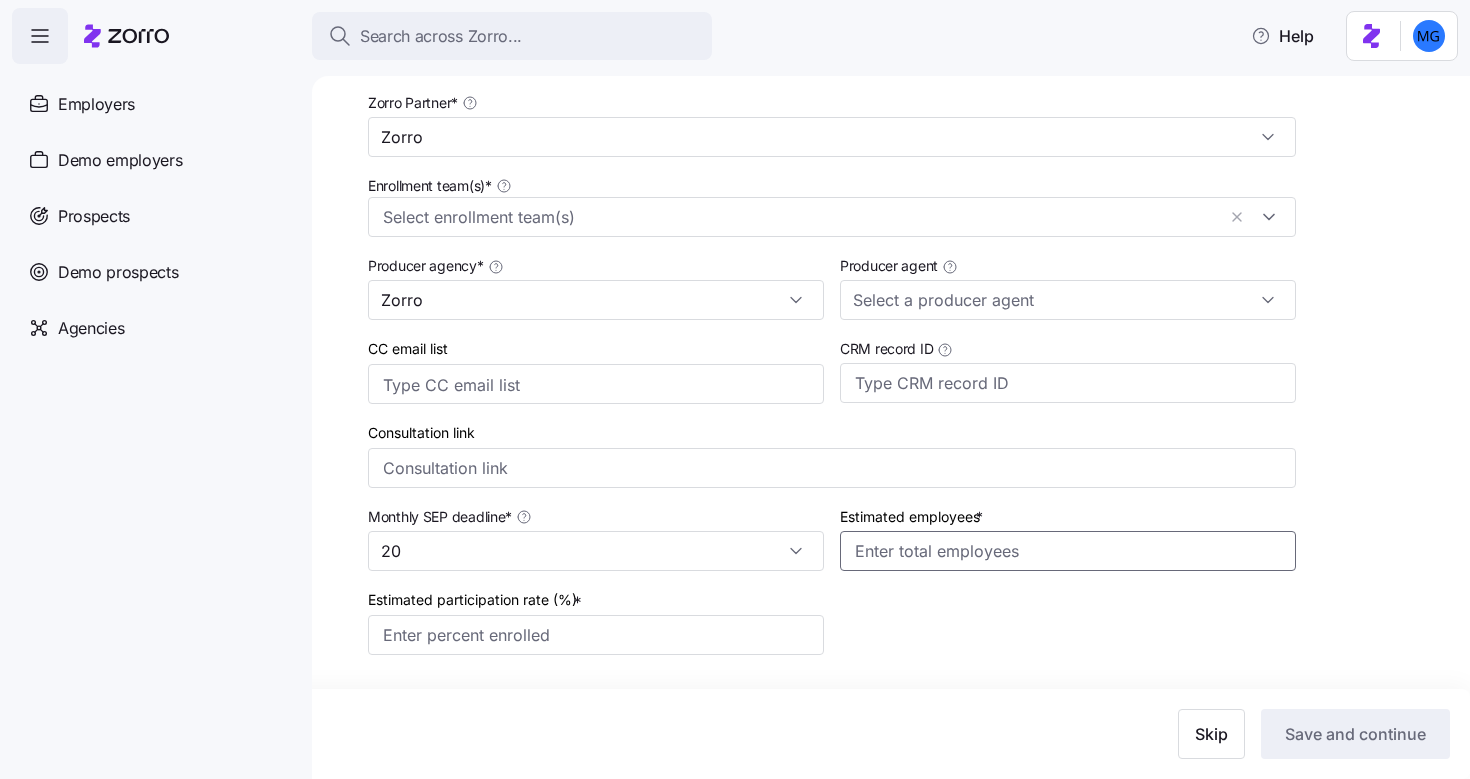 click on "Estimated employees  *" at bounding box center [1068, 551] 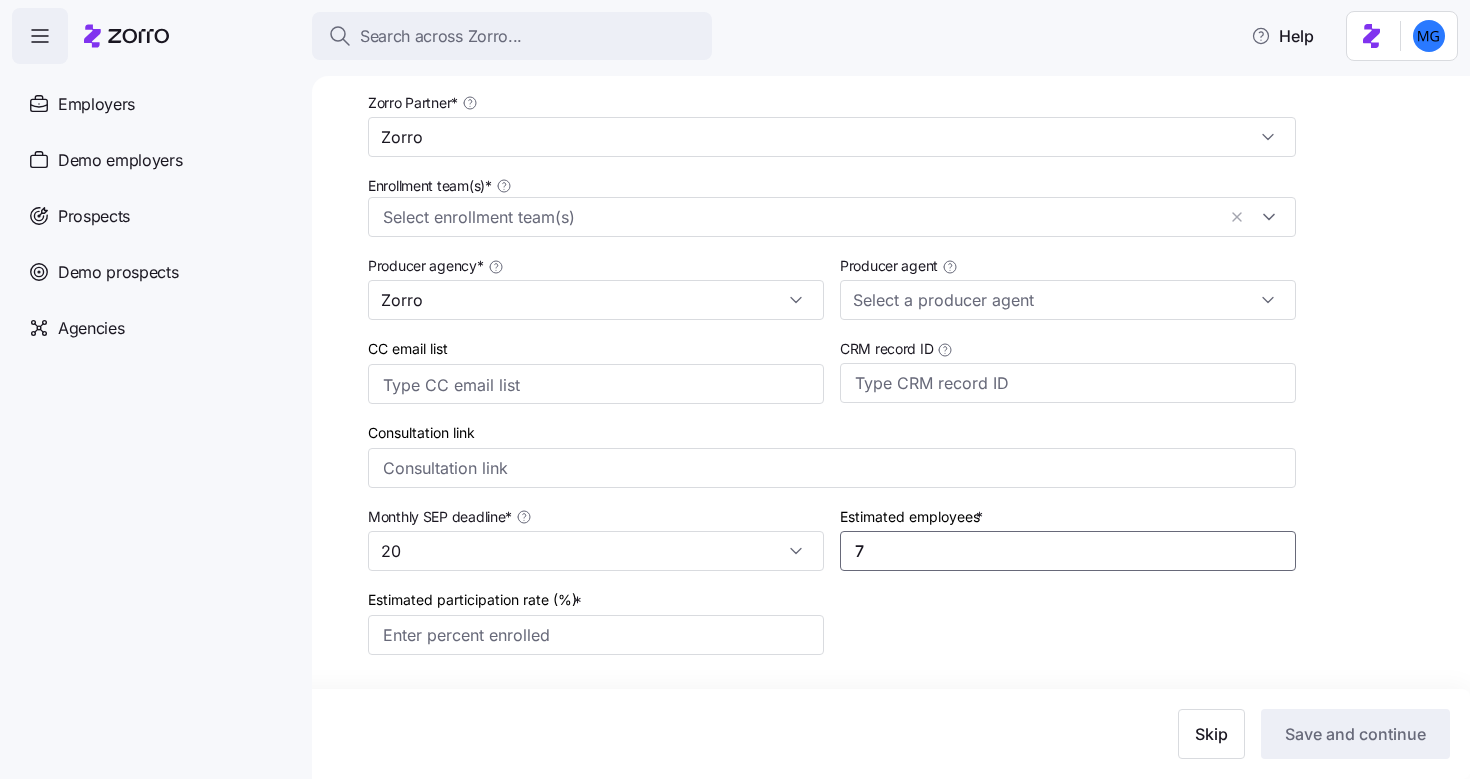 type on "7" 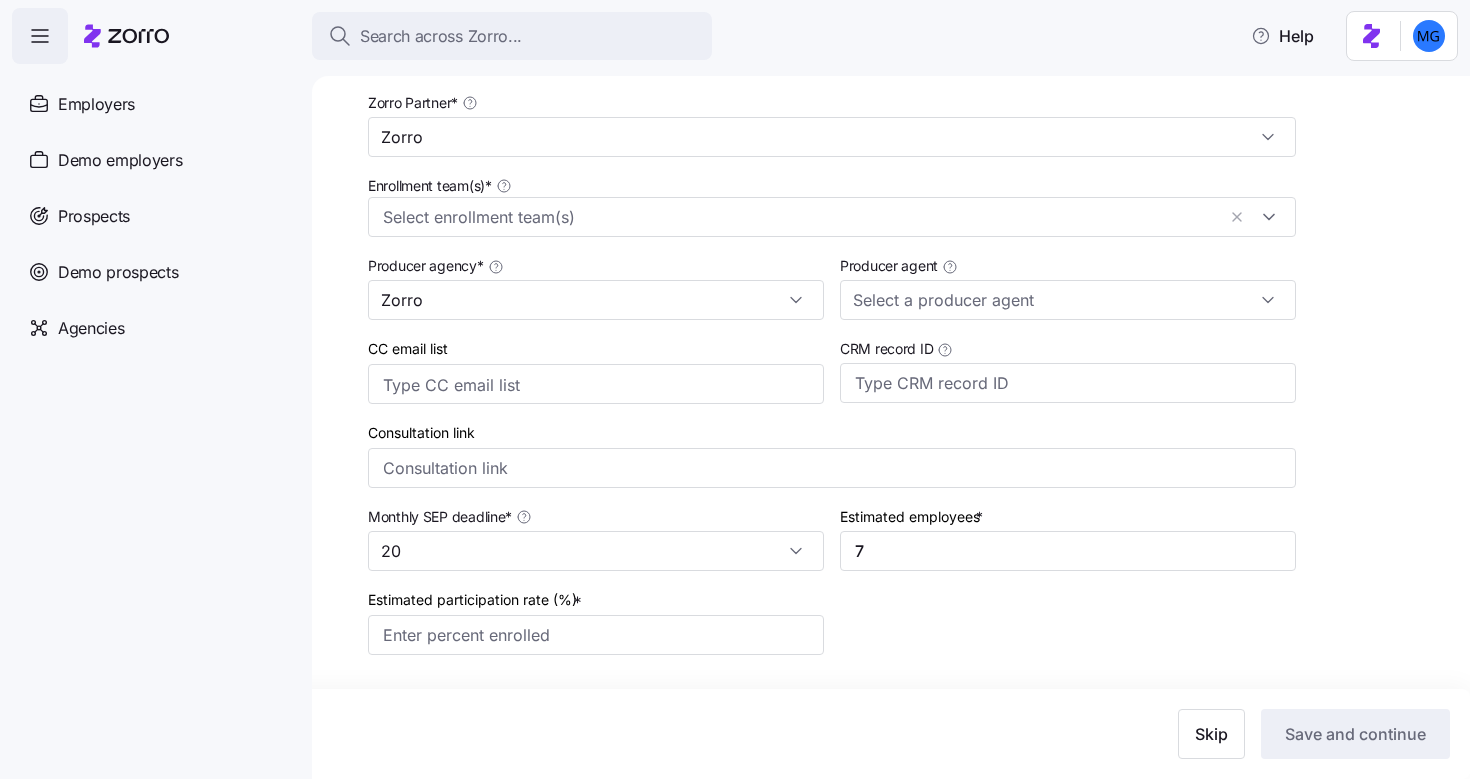 click on "Add Zorro setup info ( will not be included in the employer invitation ) Zorro Partner  * Zorro Enrollment team(s)  *   Producer agency  * Zorro Producer agent CC email list CRM record ID Consultation link Monthly SEP deadline  * 20 Estimated employees  * 7 Estimated participation rate (%)  *" at bounding box center (905, 402) 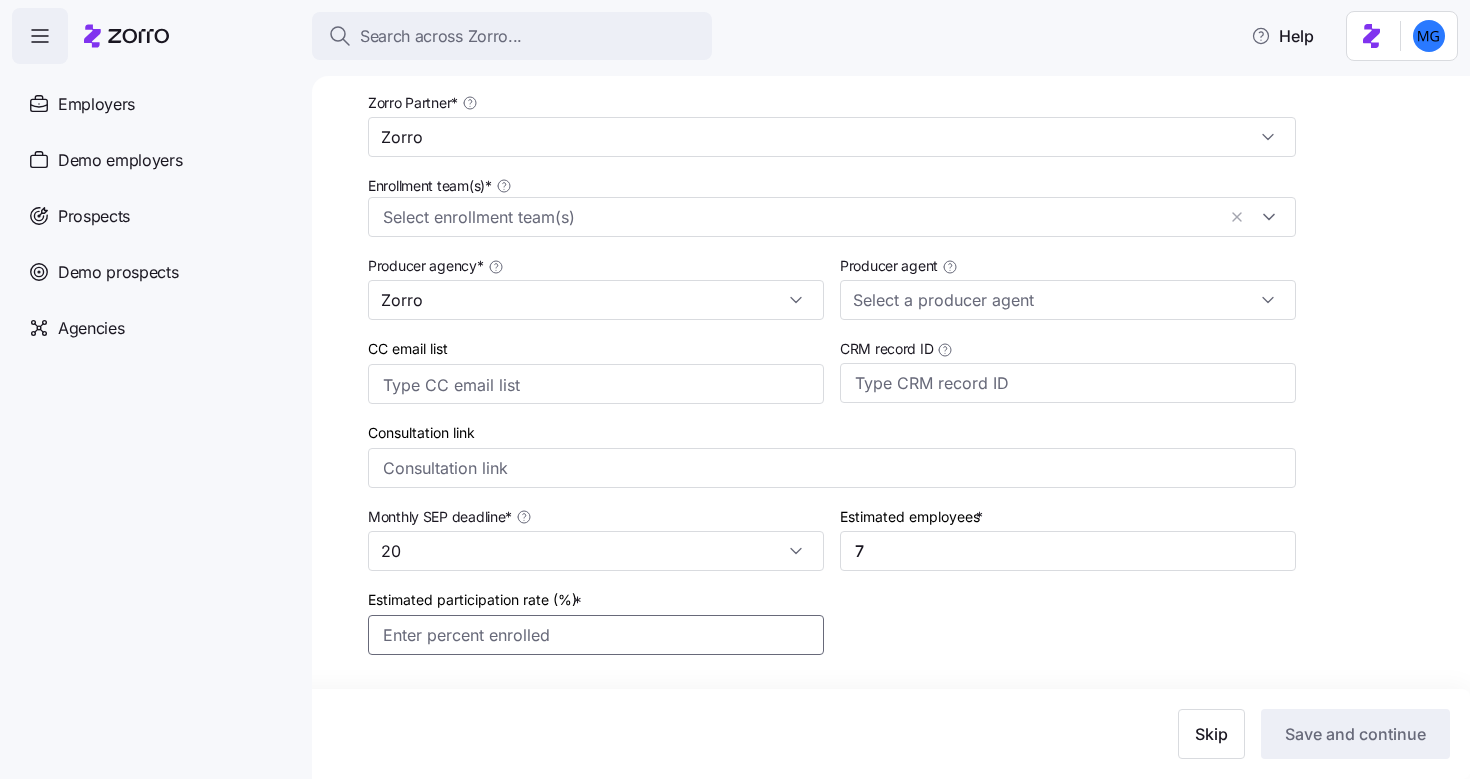 click on "Estimated participation rate (%)  *" at bounding box center (596, 635) 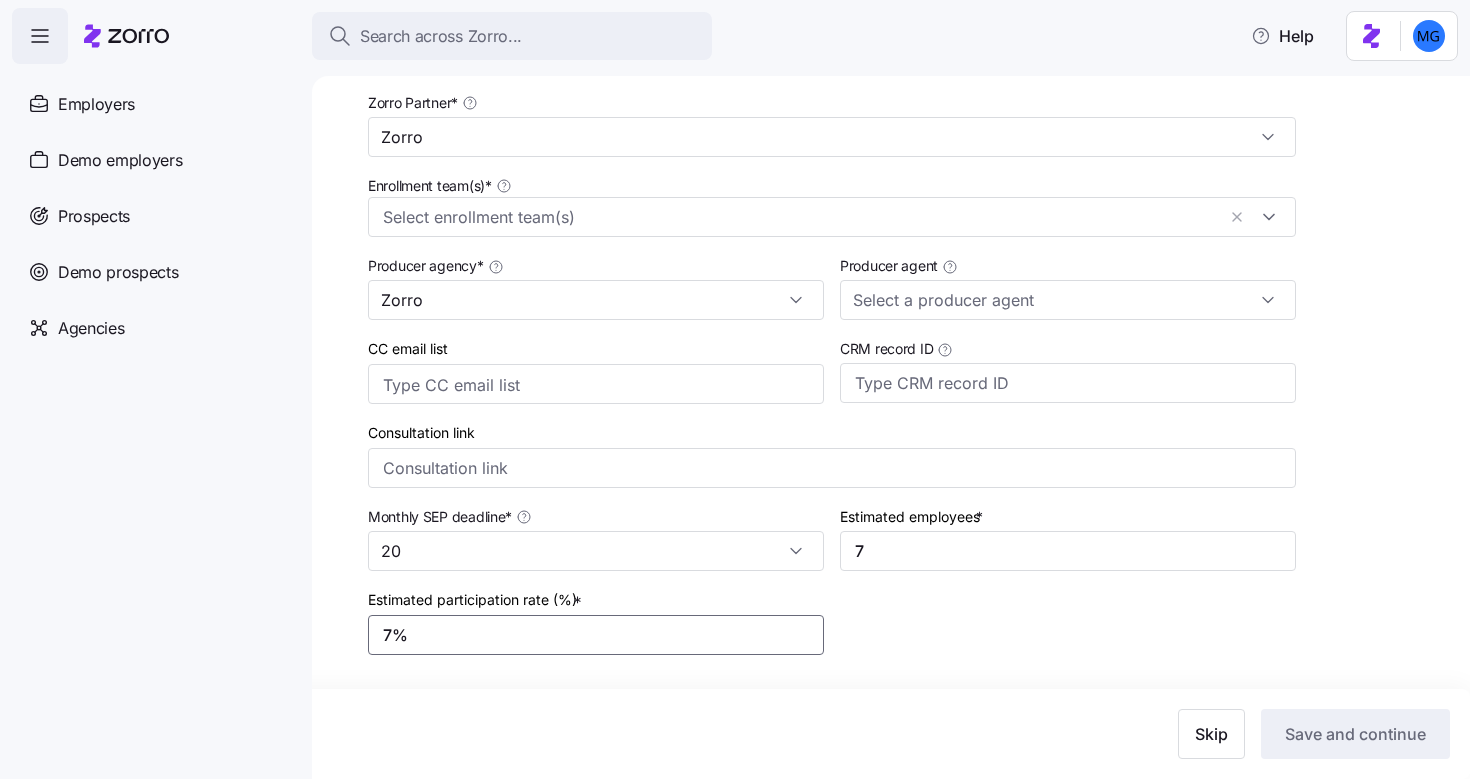 type on "7%" 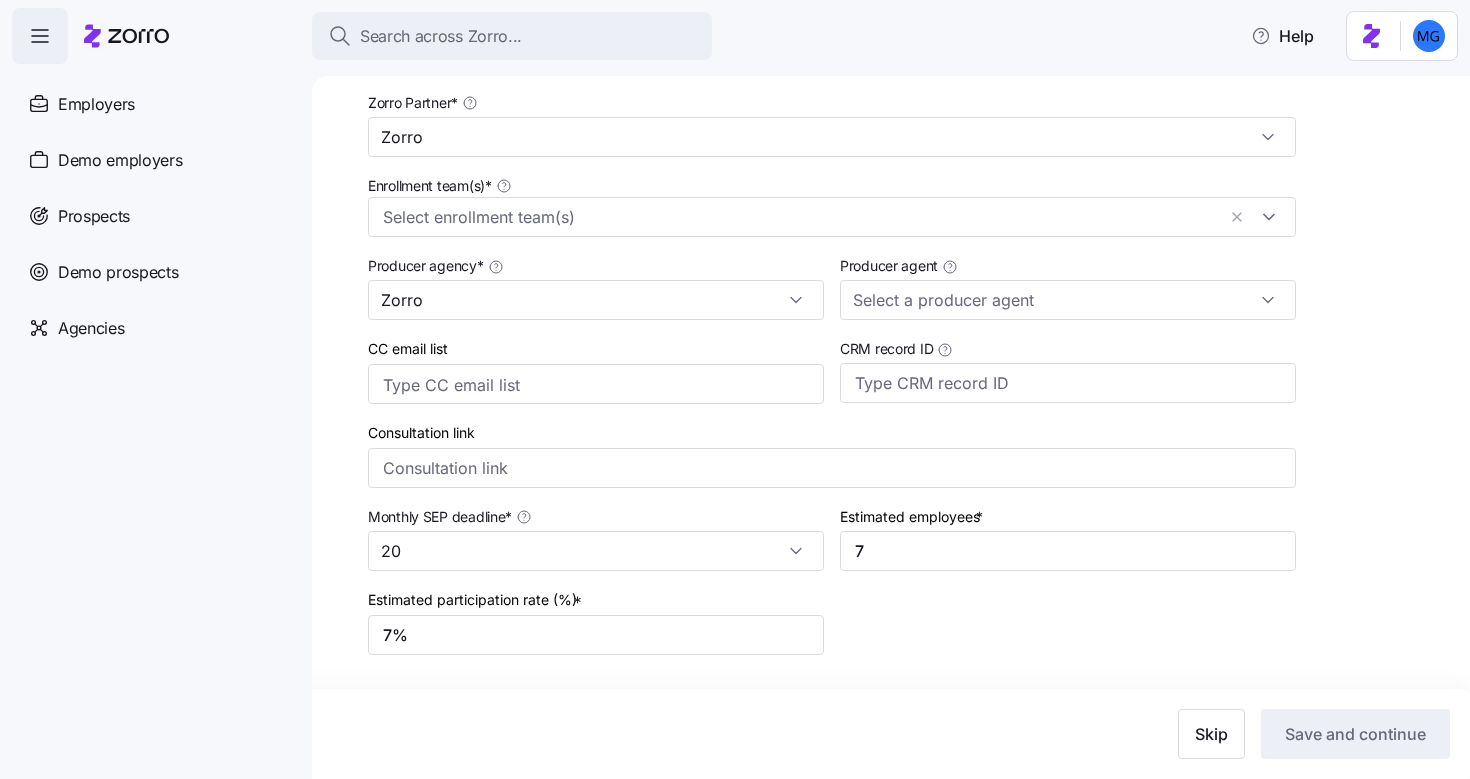 click on "Add Zorro setup info ( will not be included in the employer invitation ) Zorro Partner  * Zorro Enrollment team(s)  *   Producer agency  * Zorro Producer agent CC email list CRM record ID Consultation link Monthly SEP deadline  * 20 Estimated employees  * 7 Estimated participation rate (%)  * 7%" at bounding box center (905, 402) 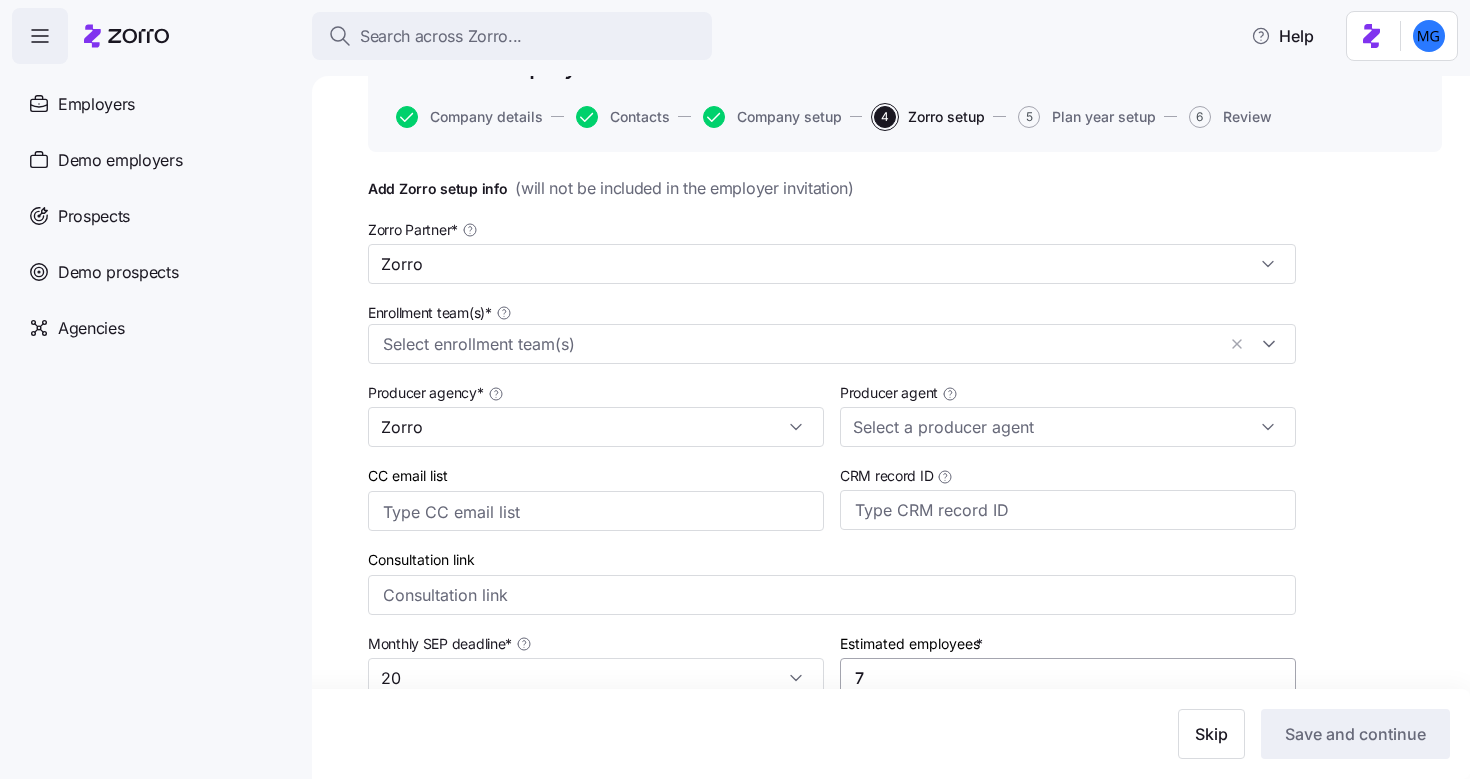 scroll, scrollTop: 124, scrollLeft: 0, axis: vertical 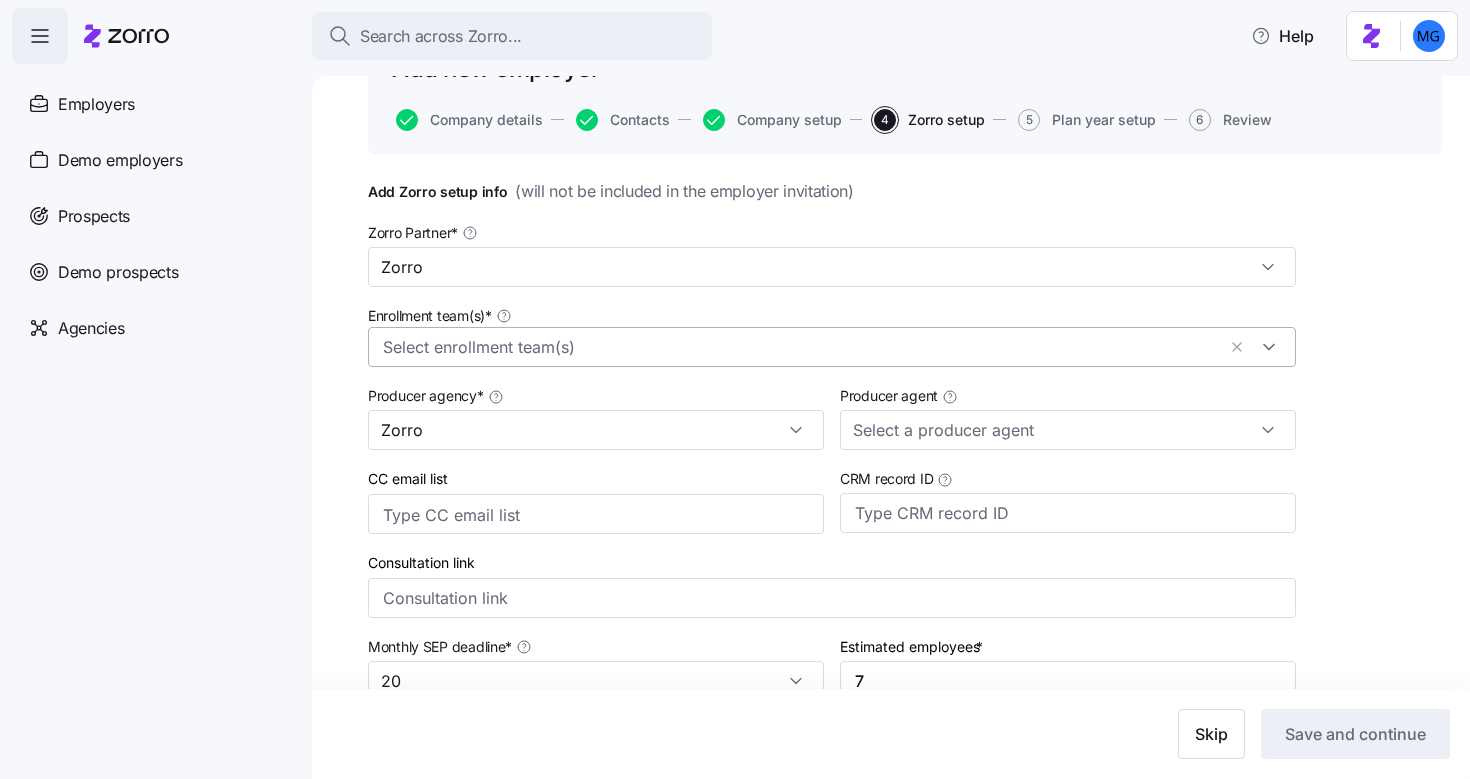 click on "Enrollment team(s)  *" at bounding box center (799, 348) 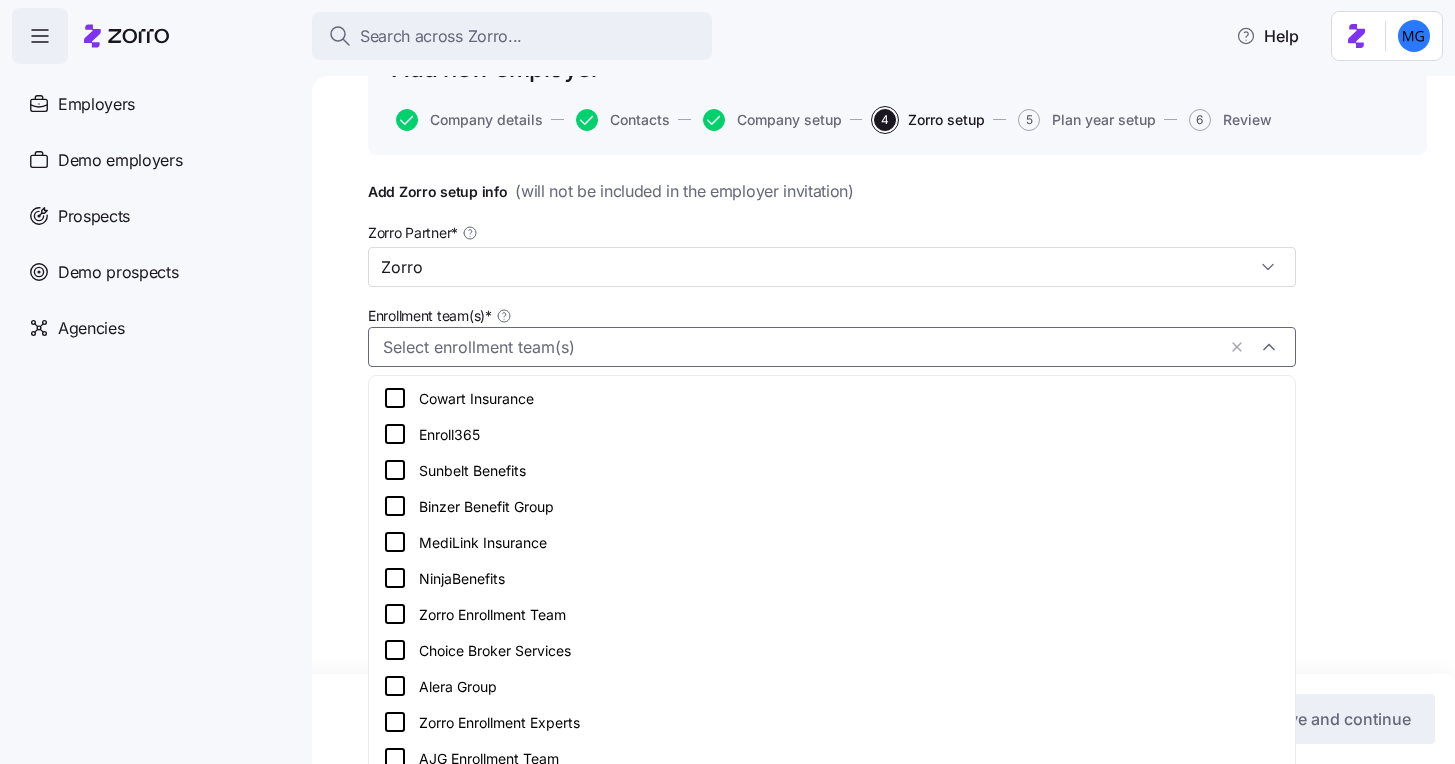 click on "Enroll365" at bounding box center [832, 434] 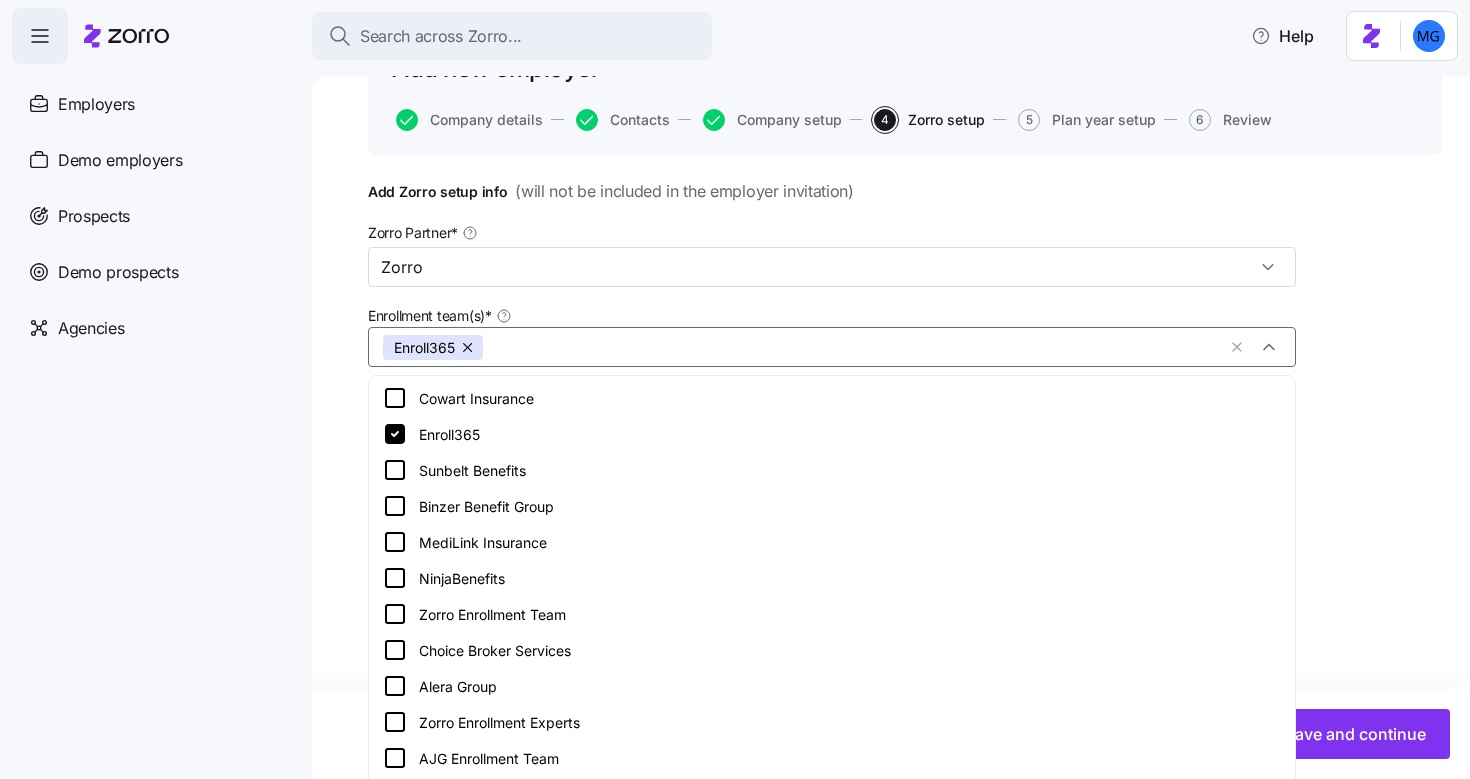 click on "Add Zorro setup info ( will not be included in the employer invitation ) Zorro Partner  * Zorro Enrollment team(s)  *   Enroll365 Producer agency  * Zorro Producer agent CC email list CRM record ID Consultation link Monthly SEP deadline  * 20 Estimated employees  * 7 Estimated participation rate (%)  * 7%" at bounding box center [905, 532] 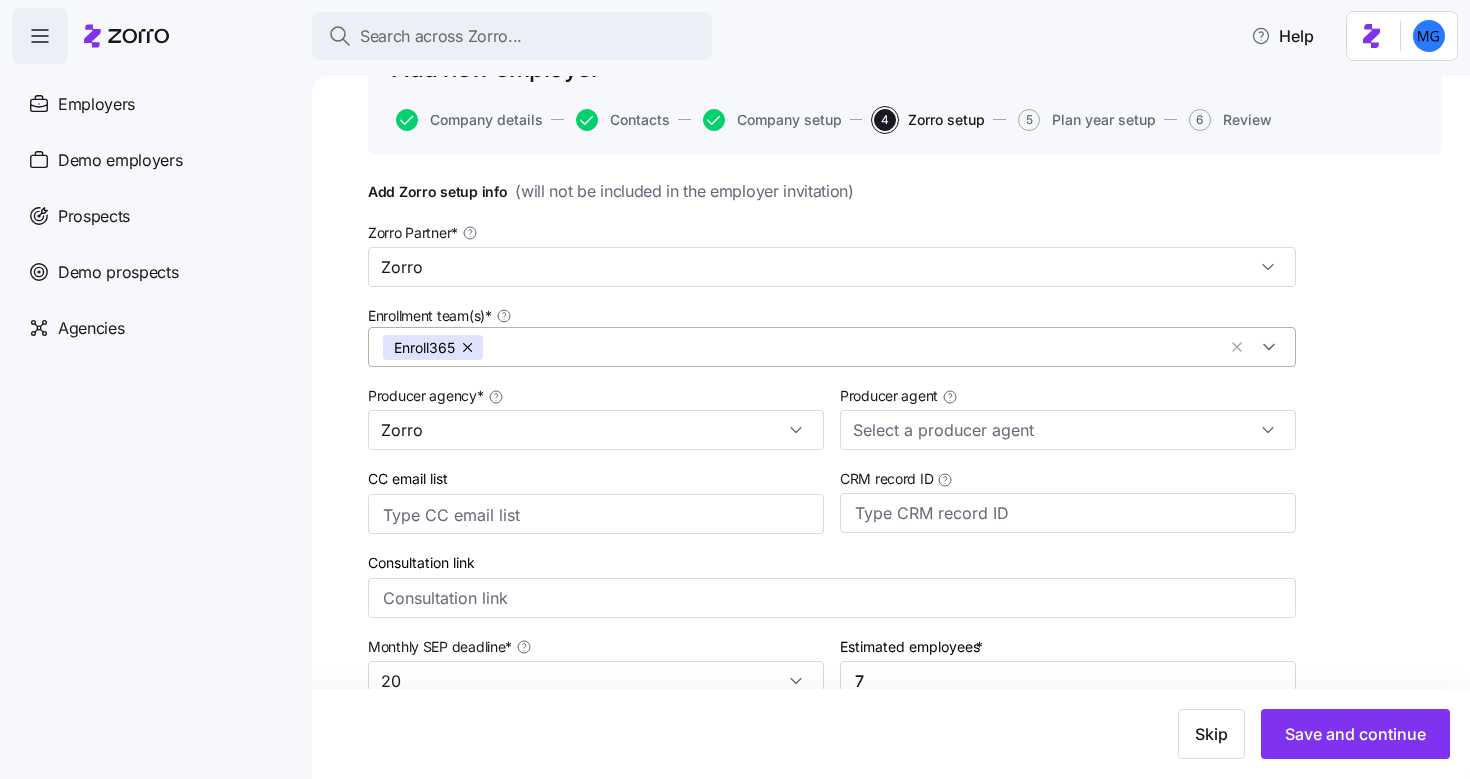 click at bounding box center [469, 347] 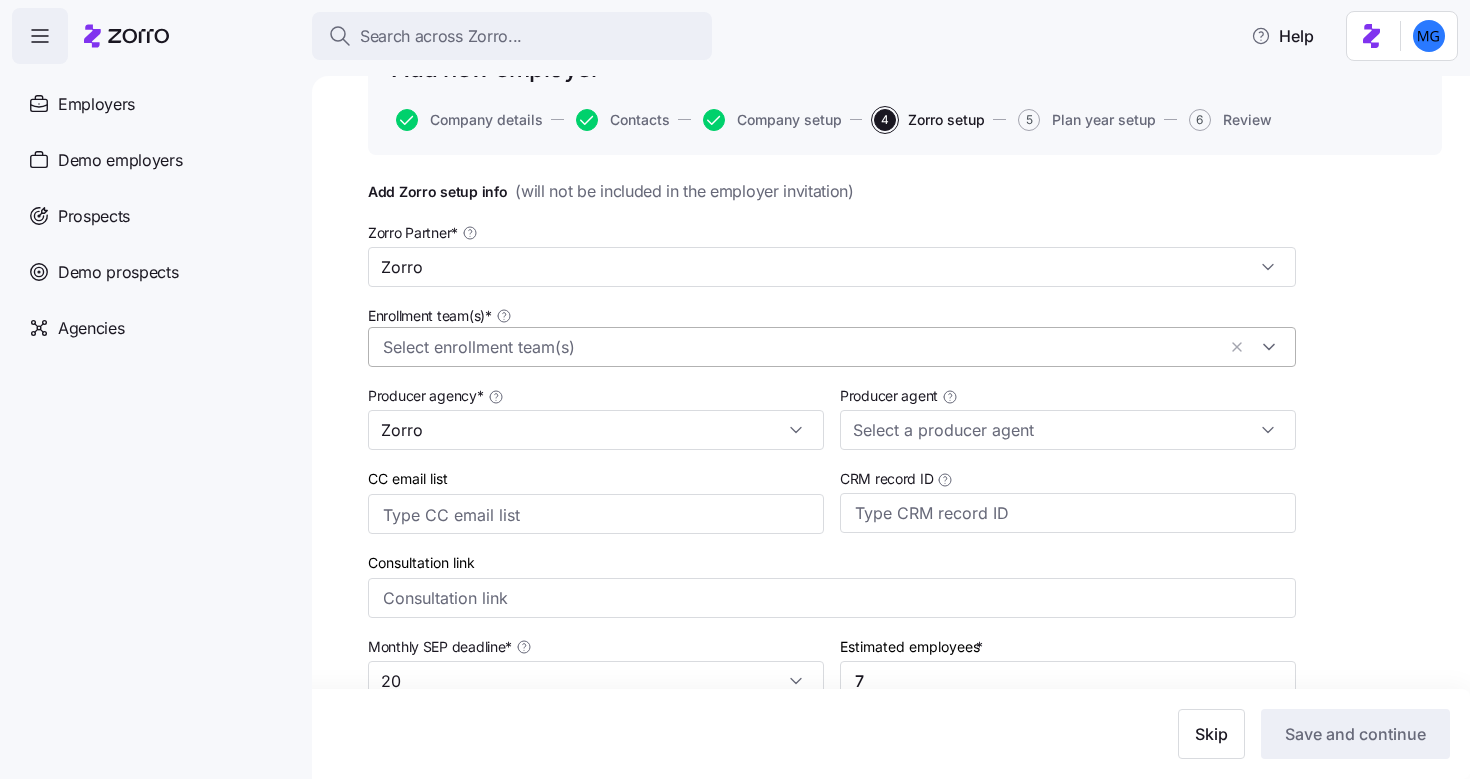 click on "Enrollment team(s)  *" at bounding box center [799, 348] 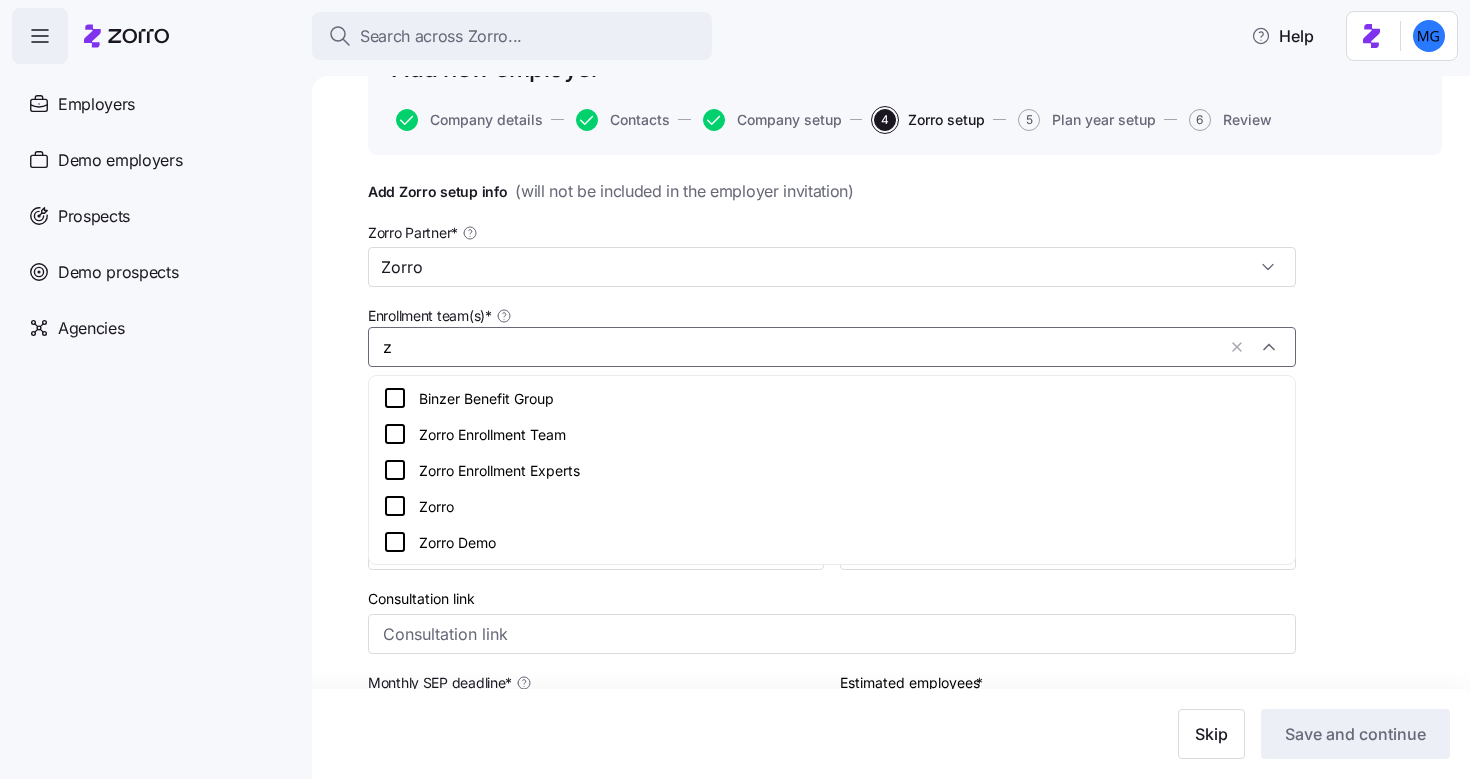 click on "Zorro" at bounding box center (832, 506) 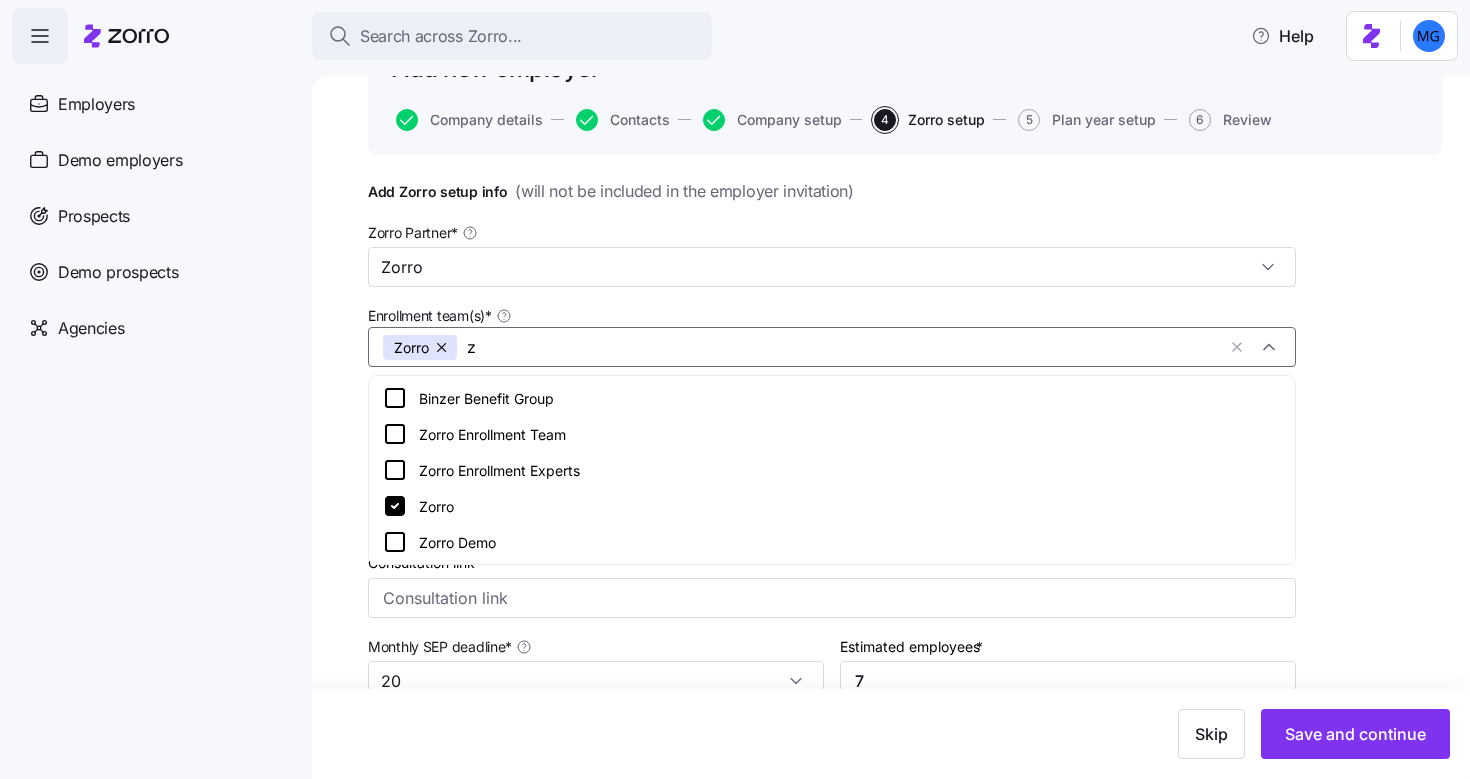 type on "z" 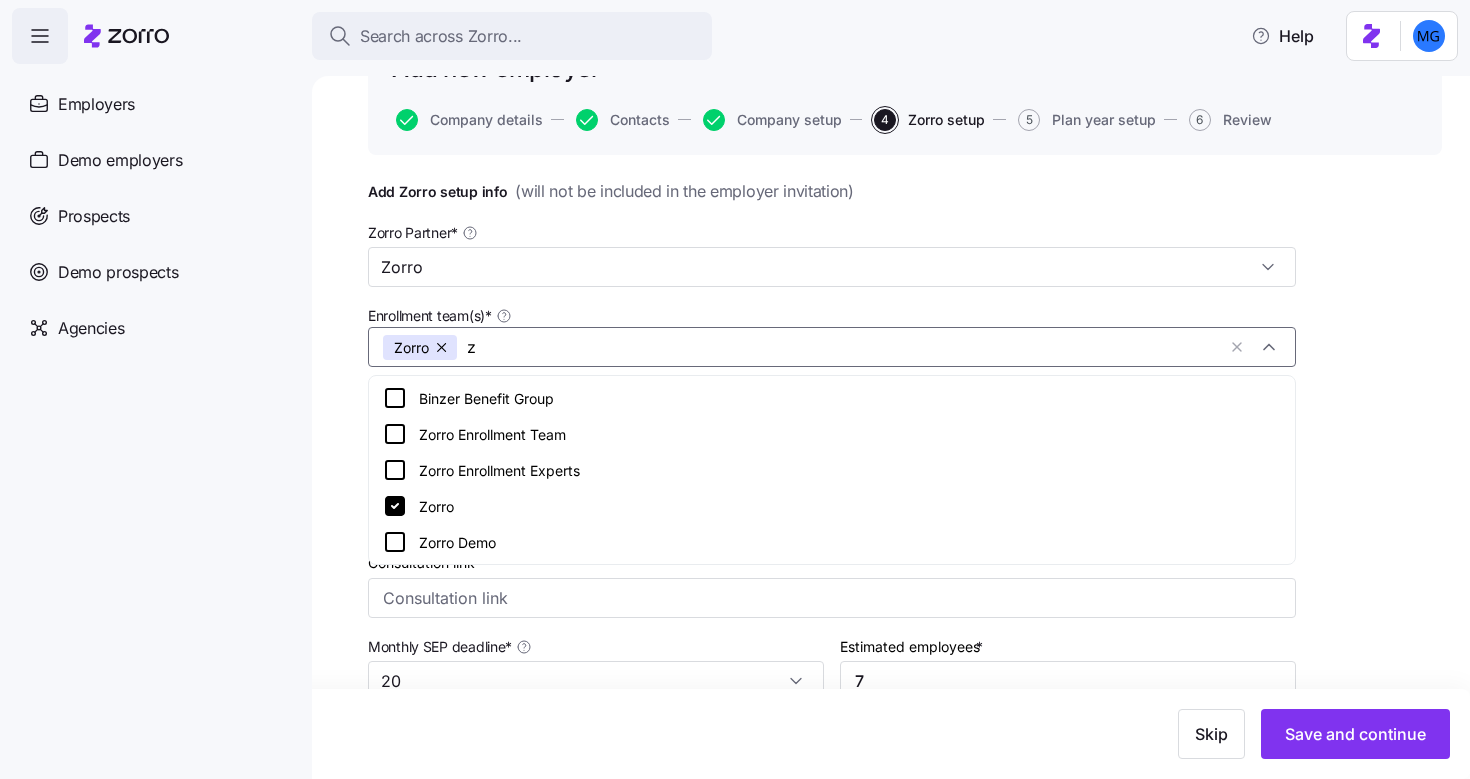 click on "All employers New employer Add new employer Company details Contacts Company setup 4 Zorro setup 5 Plan year setup 6 Review Add Zorro setup info ( will not be included in the employer invitation ) Zorro Partner  * Zorro Enrollment team(s)  *   Zorro z Producer agency  * Zorro Producer agent CC email list CRM record ID Consultation link Monthly SEP deadline  * 20 Estimated employees  * 7 Estimated participation rate (%)  * 7% Skip Save and continue" at bounding box center (891, 427) 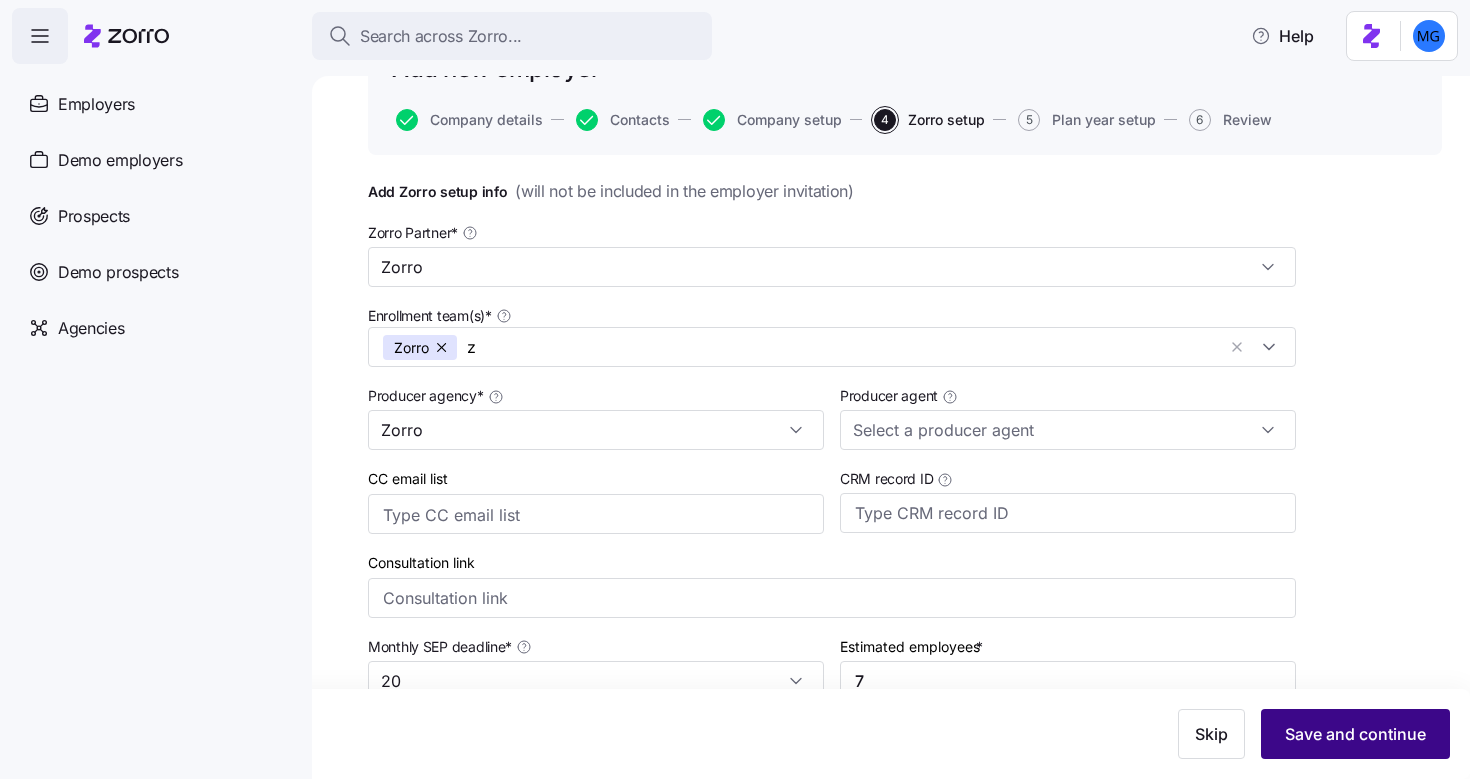 click on "Save and continue" at bounding box center [1355, 734] 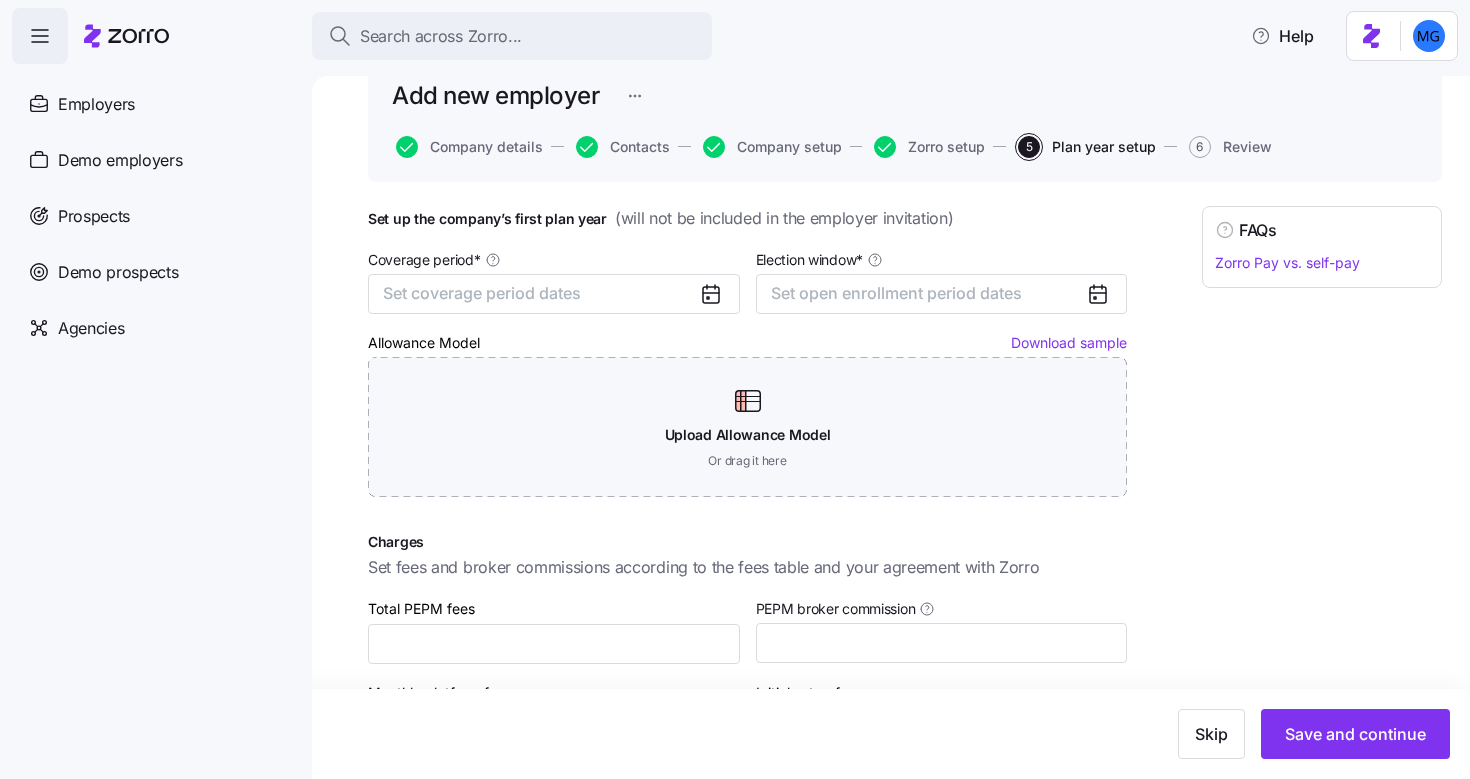 scroll, scrollTop: 0, scrollLeft: 0, axis: both 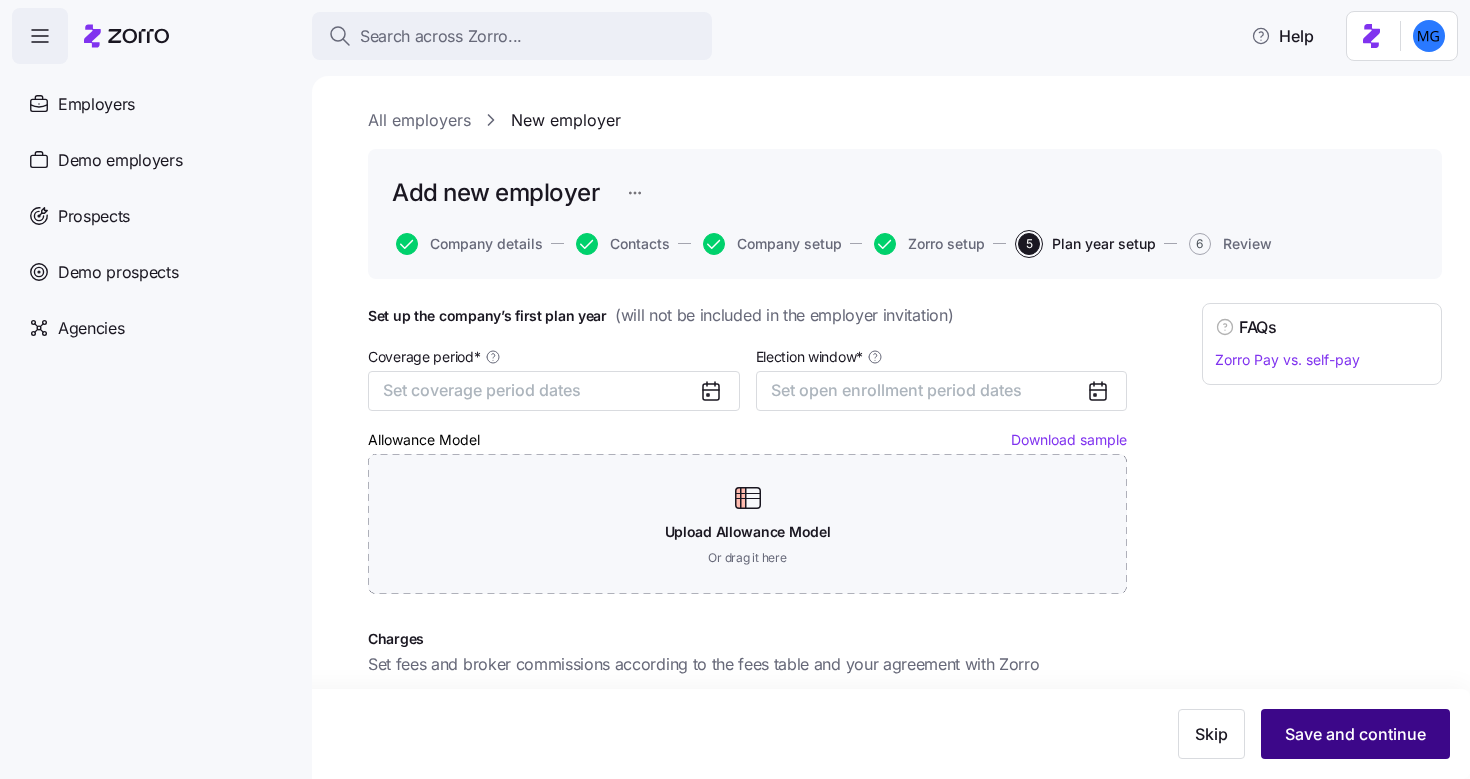 click on "Save and continue" at bounding box center (1355, 734) 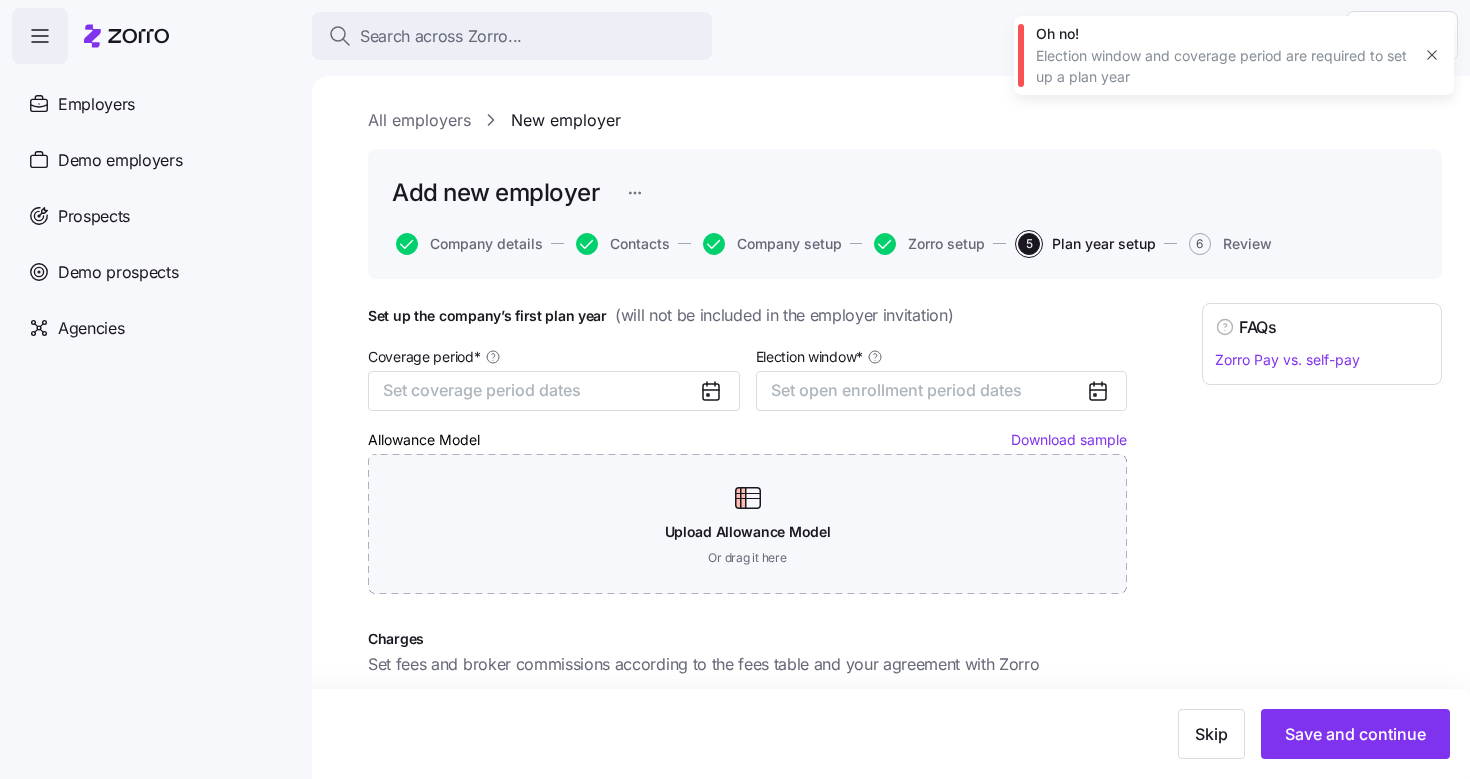 click 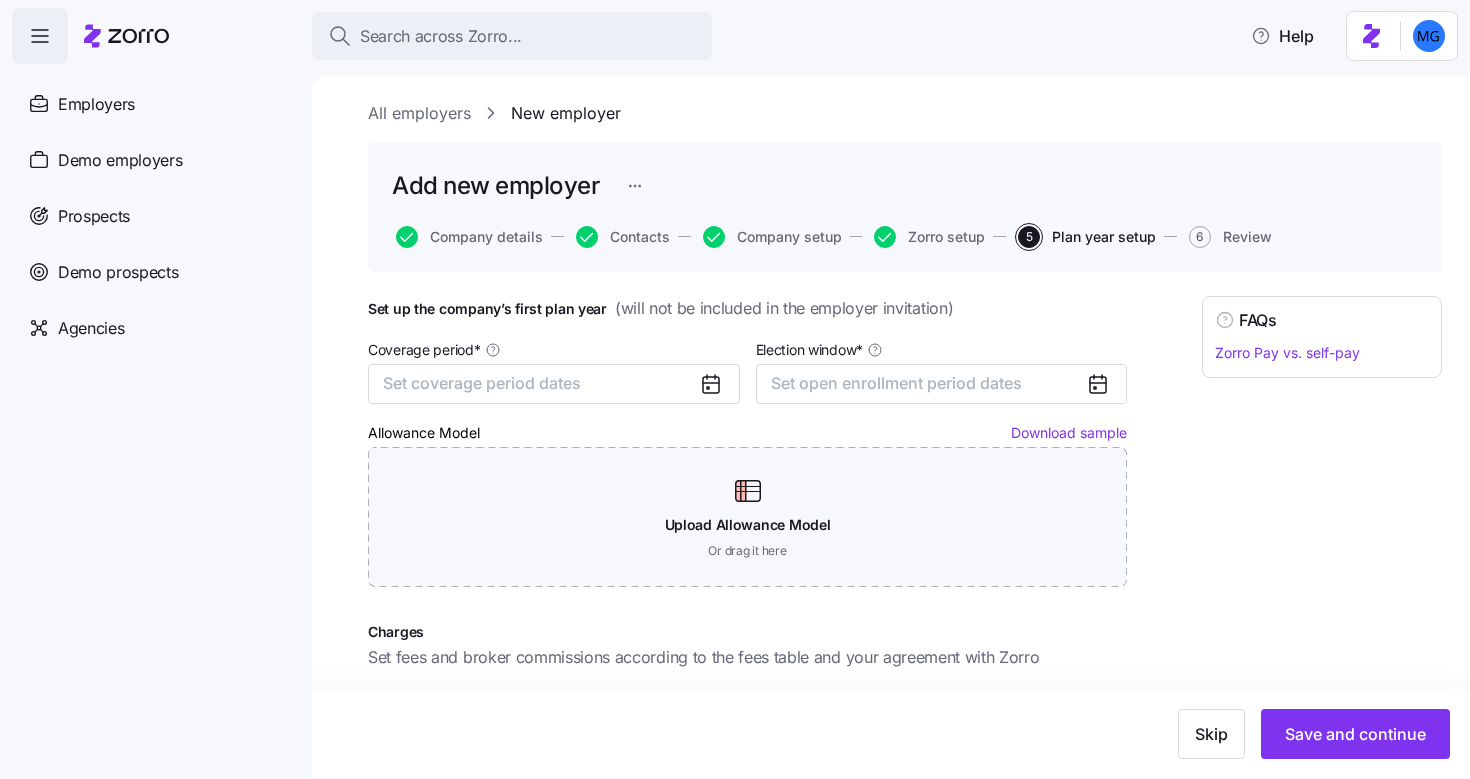 scroll, scrollTop: 0, scrollLeft: 0, axis: both 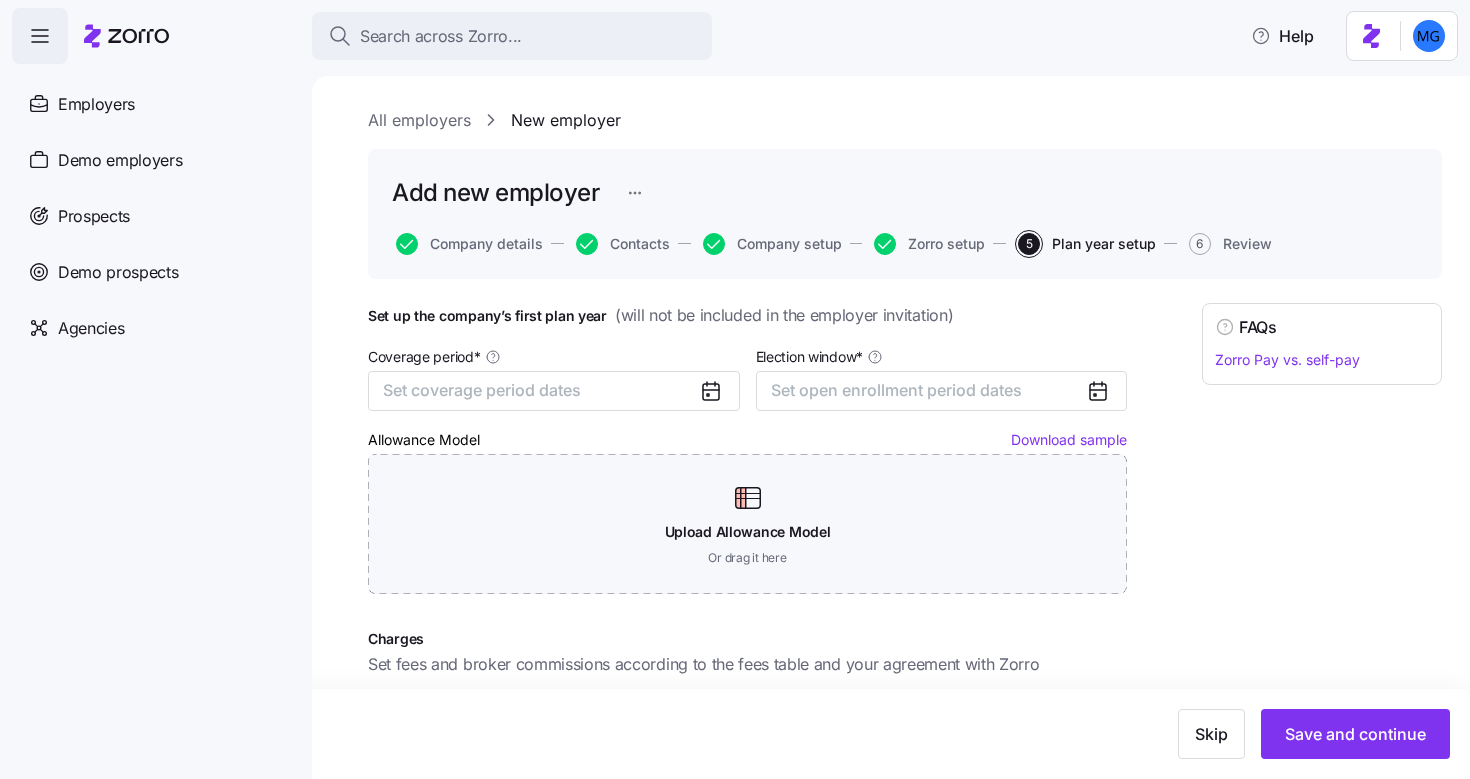 click on "Add new employer Company details Contacts Company setup Zorro setup 5 Plan year setup 6 Review" at bounding box center [905, 214] 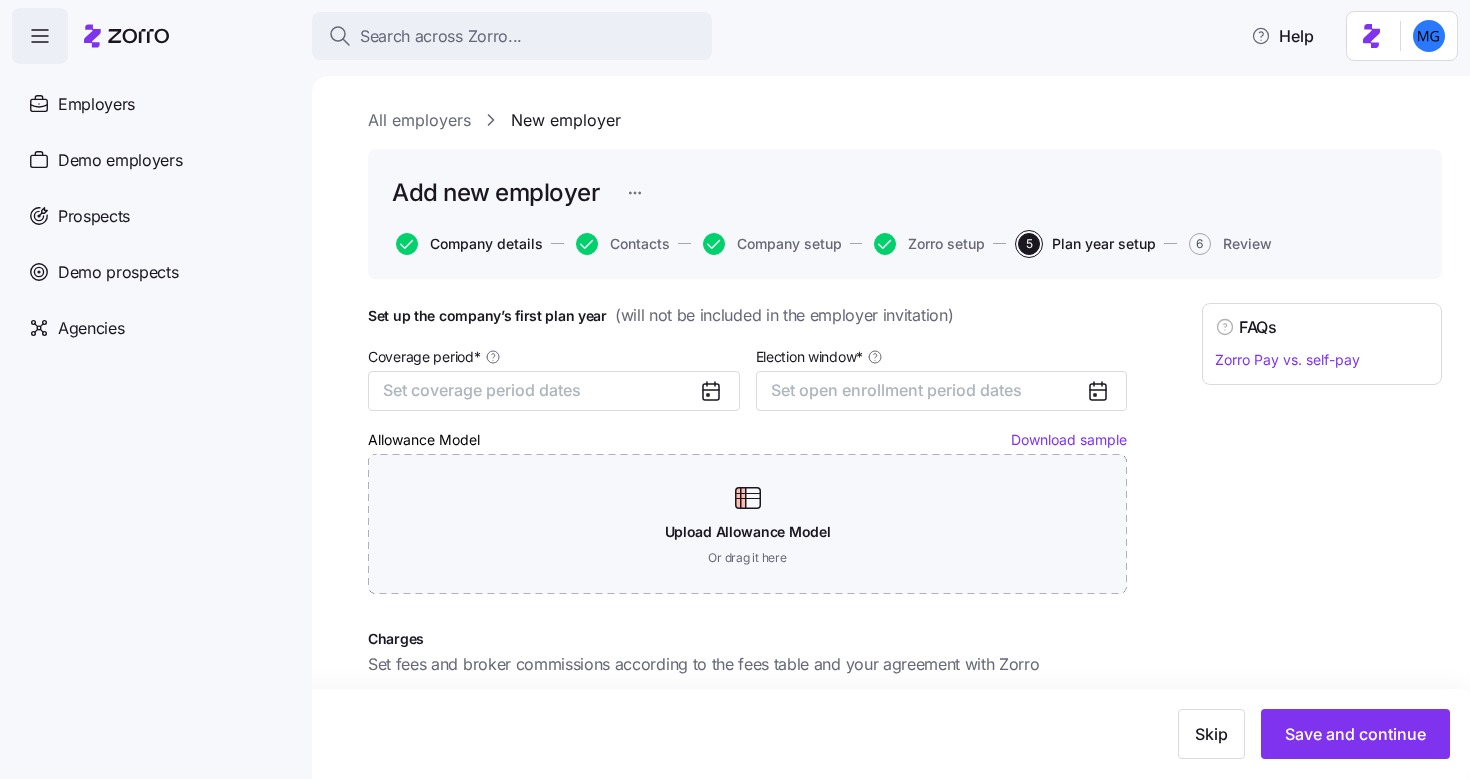 click on "Company details" at bounding box center [486, 244] 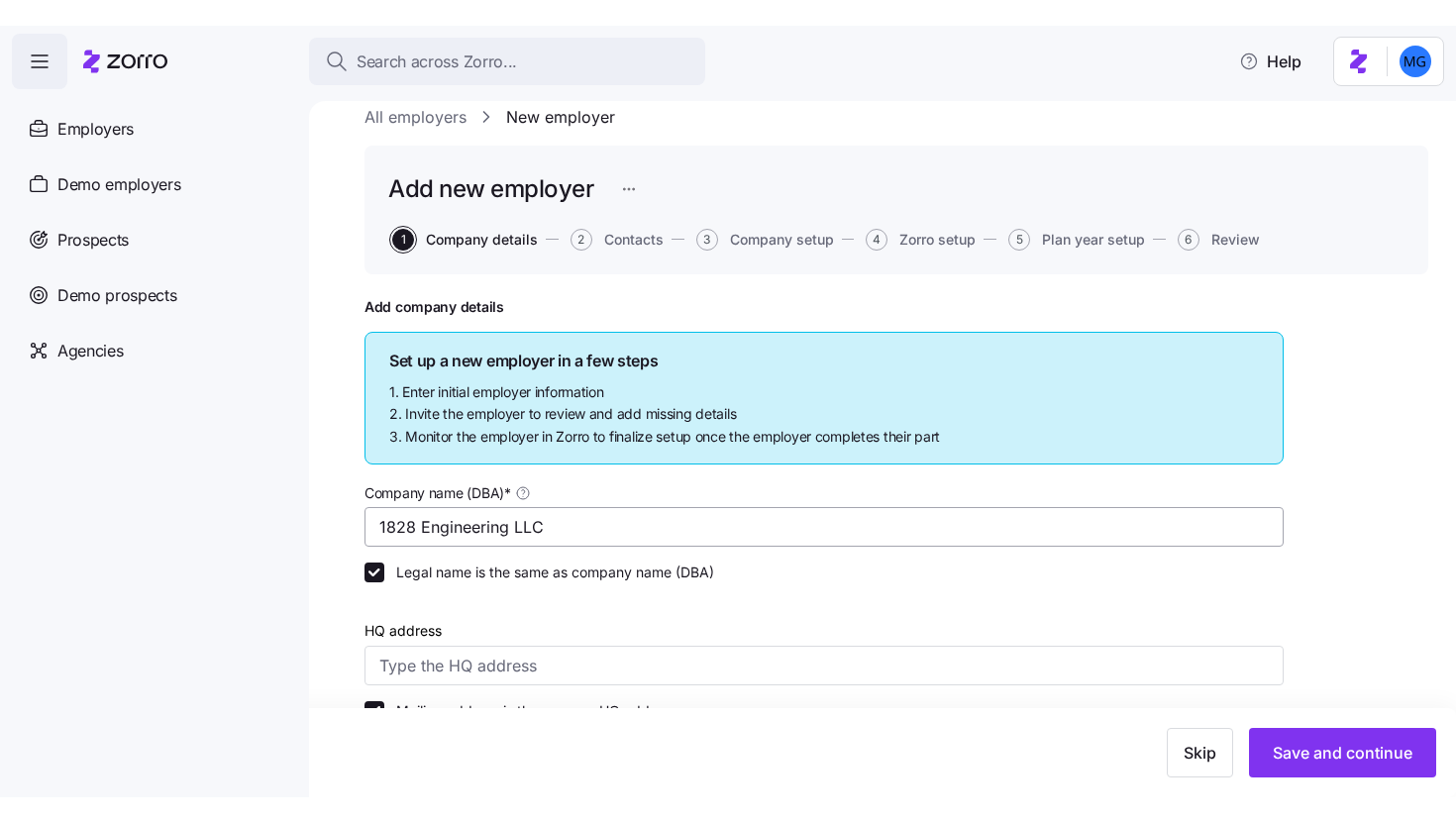scroll, scrollTop: 0, scrollLeft: 0, axis: both 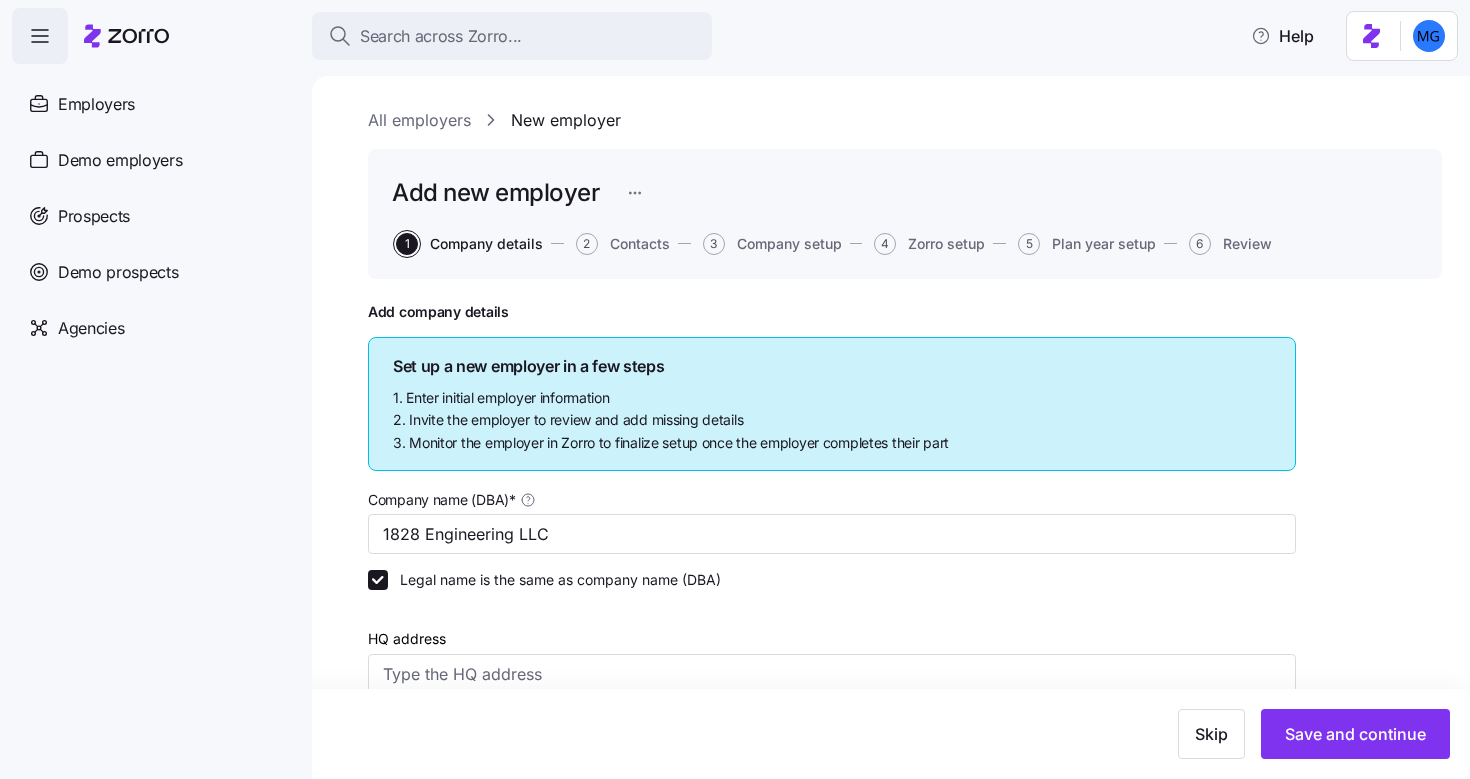 click on "Search across Zorro... Help Employers Demo employers Prospects Demo prospects Agencies All employers New employer Add new employer 1 Company details 2 Contacts 3 Company setup 4 Zorro setup 5 Plan year setup 6 Review Add company details Set up a new employer in a few steps  1. Enter initial employer information  2. Invite the employer to review and add missing details  3. Monitor the employer in Zorro to finalize setup once the employer completes their part Company name (DBA)  * 1828 Engineering LLC Legal name is the same as company name (DBA) HQ address Mailing address is the same as HQ address Signed agreement Upload signed agreement Or drag it here Date agreement signed Business entity type Tax ID EIN ITIN   NAICS code If you don’t know your NAICS code  read more Company logo Upload company logo Or drag it here Skip Save and continue Zorro Ops C corporation S corporation Non profit organization Partnership Limited liability corporation Limited liability partnership Sole proprietorship Union Other 11 111" at bounding box center (735, 383) 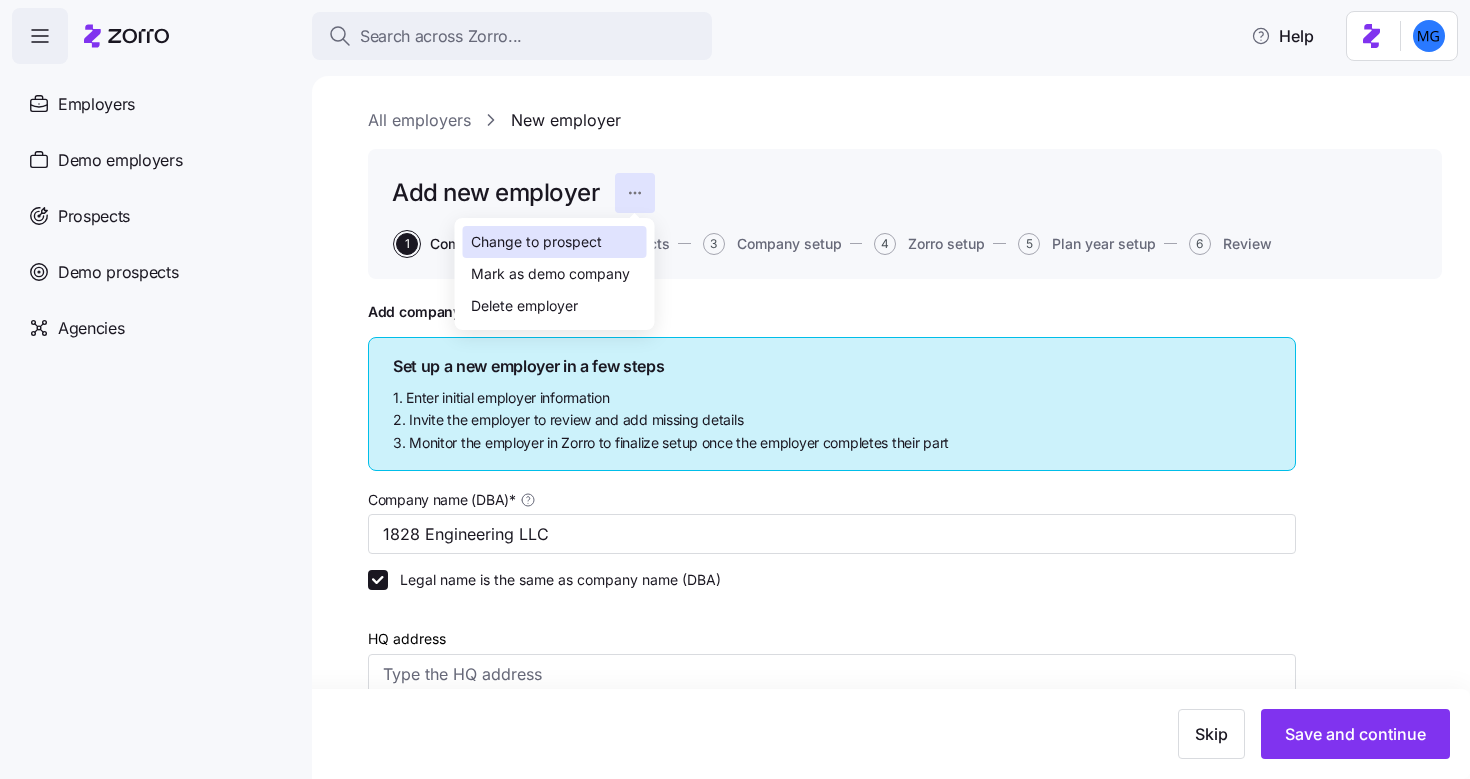 click on "Change to prospect" at bounding box center [536, 242] 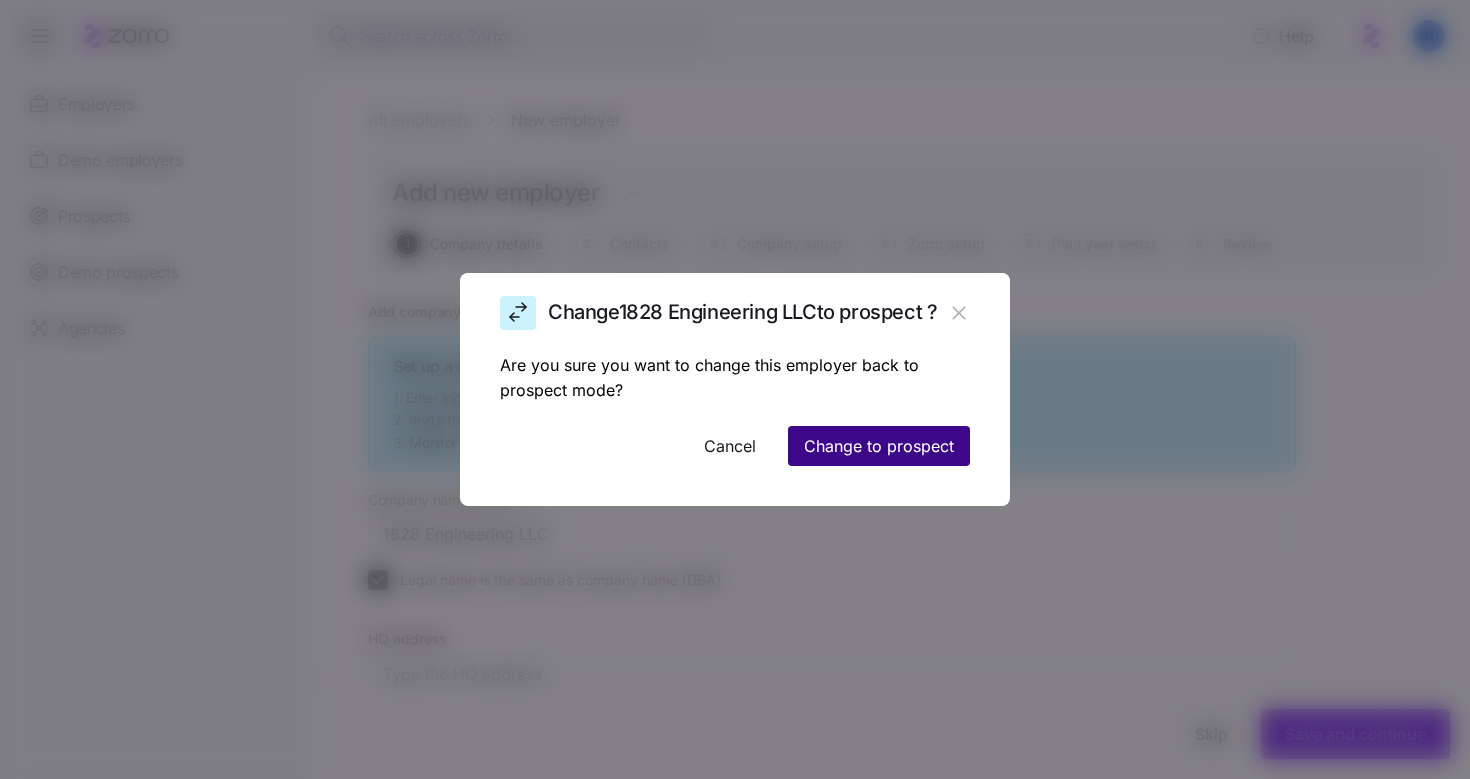click on "Change to prospect" at bounding box center (879, 446) 